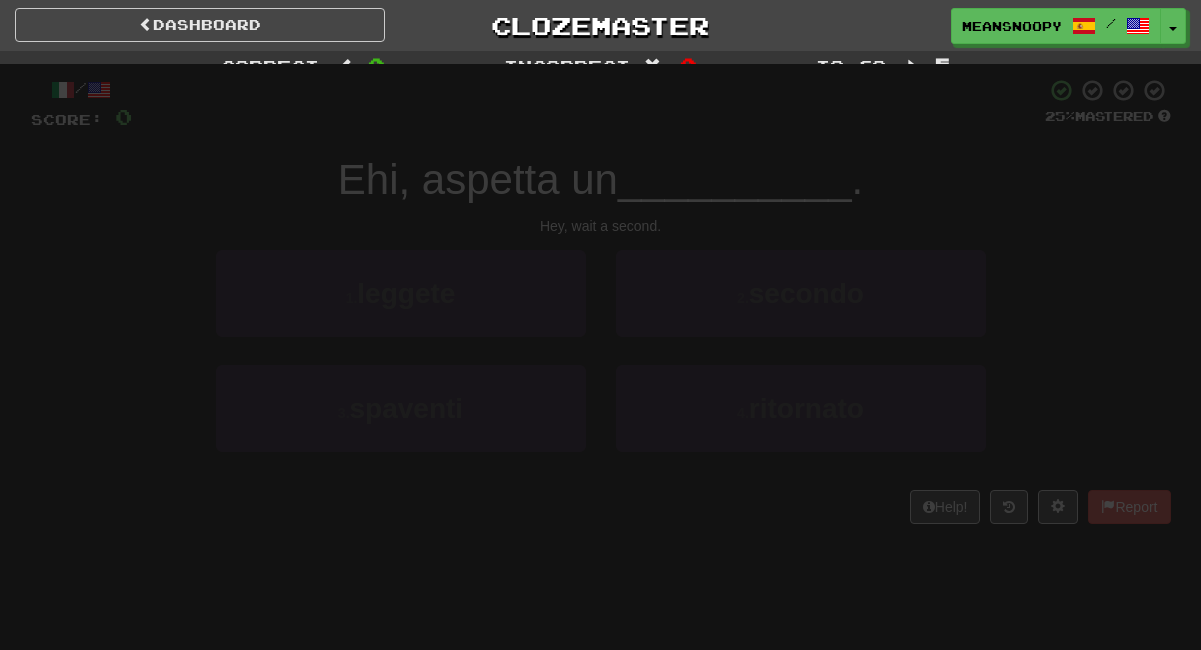 scroll, scrollTop: 0, scrollLeft: 0, axis: both 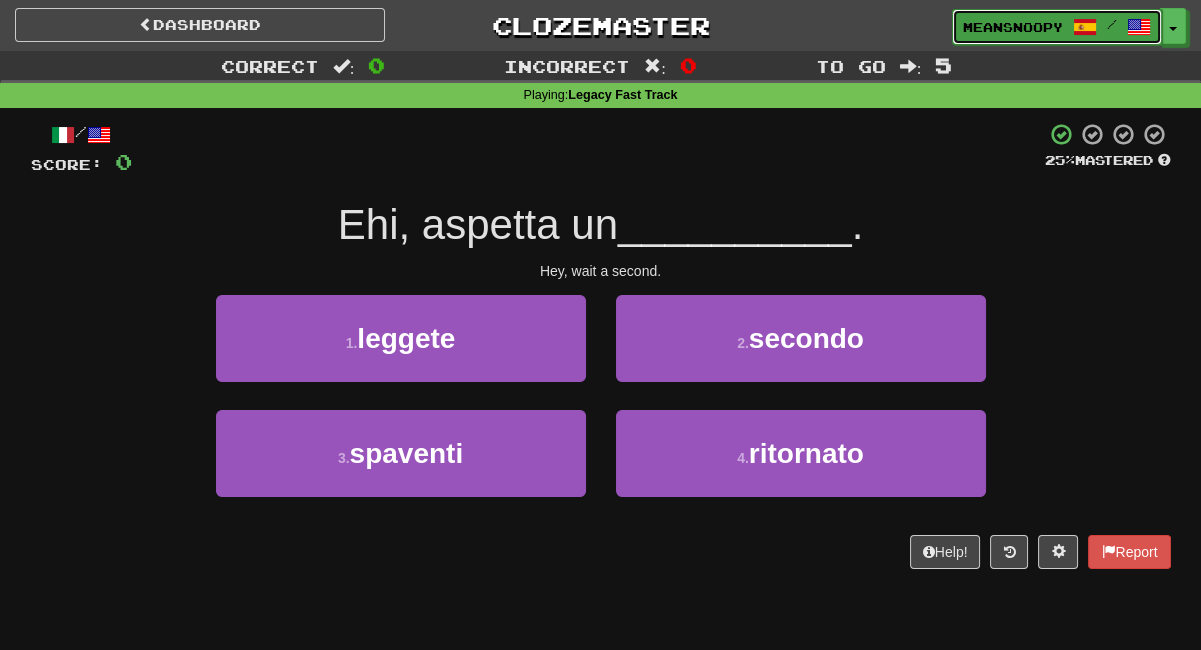 click on "meansnoopy" at bounding box center (1013, 27) 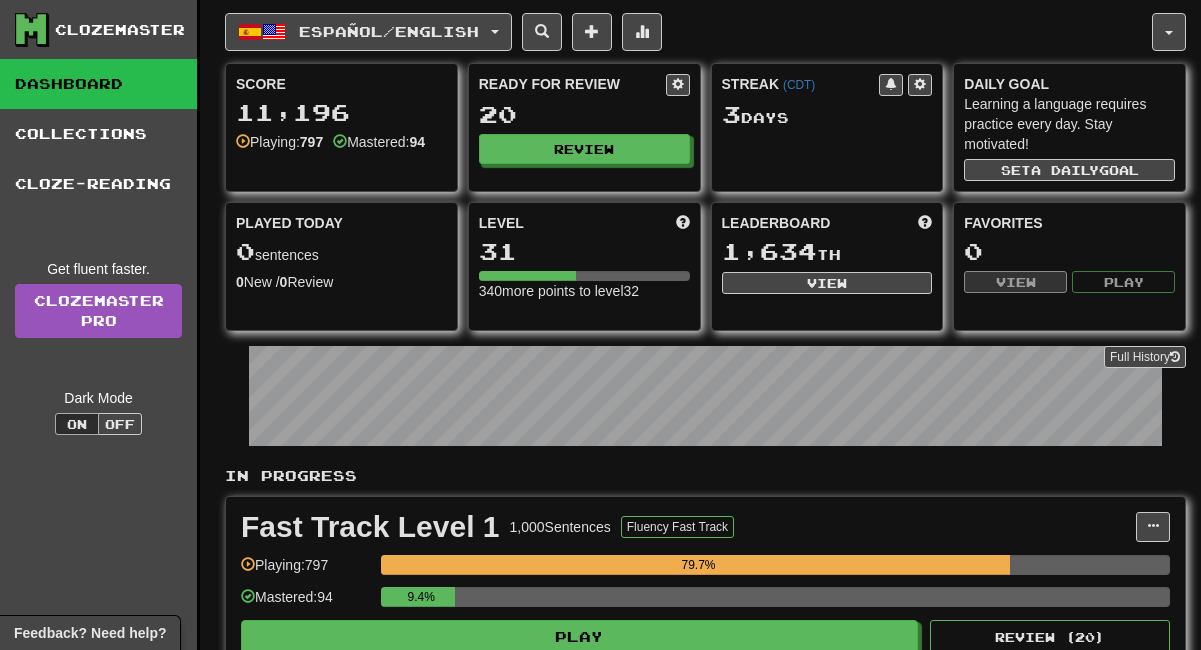 scroll, scrollTop: 0, scrollLeft: 0, axis: both 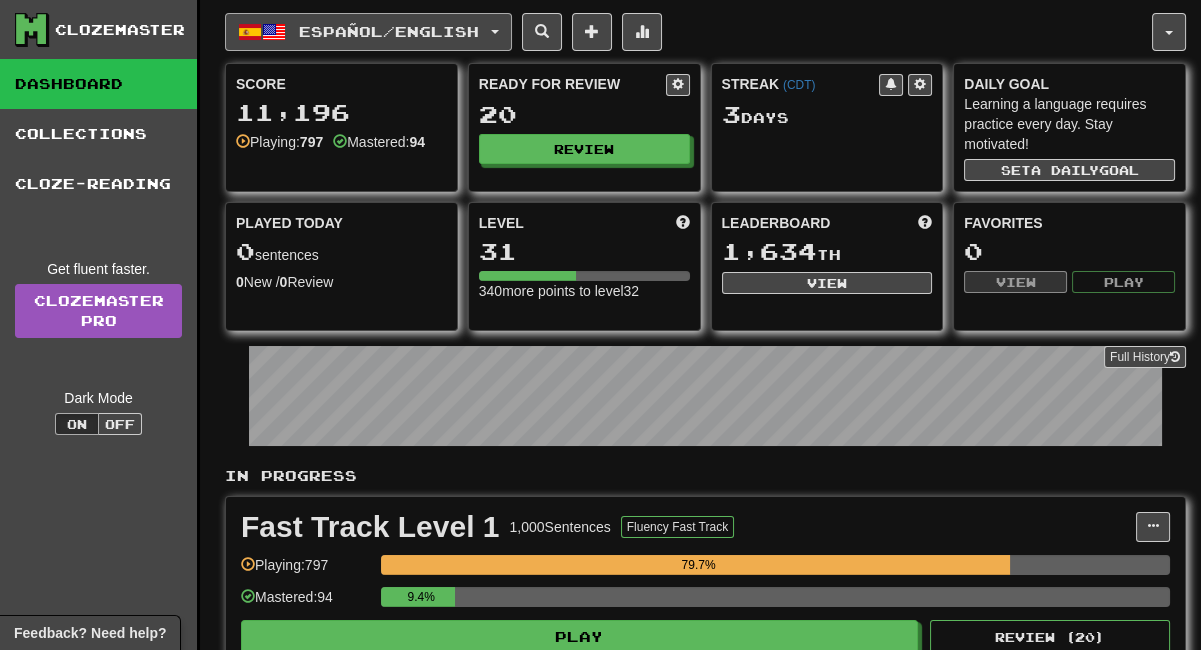 click on "Español  /  English" at bounding box center (368, 32) 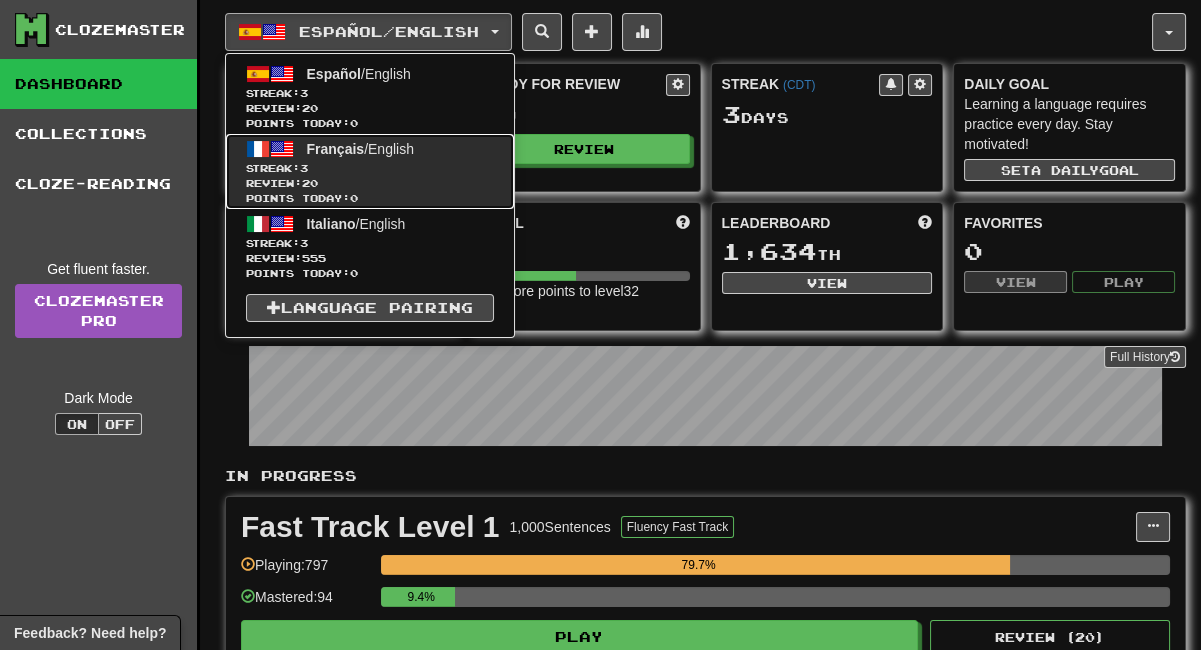 click on "Review:  20" at bounding box center [370, 183] 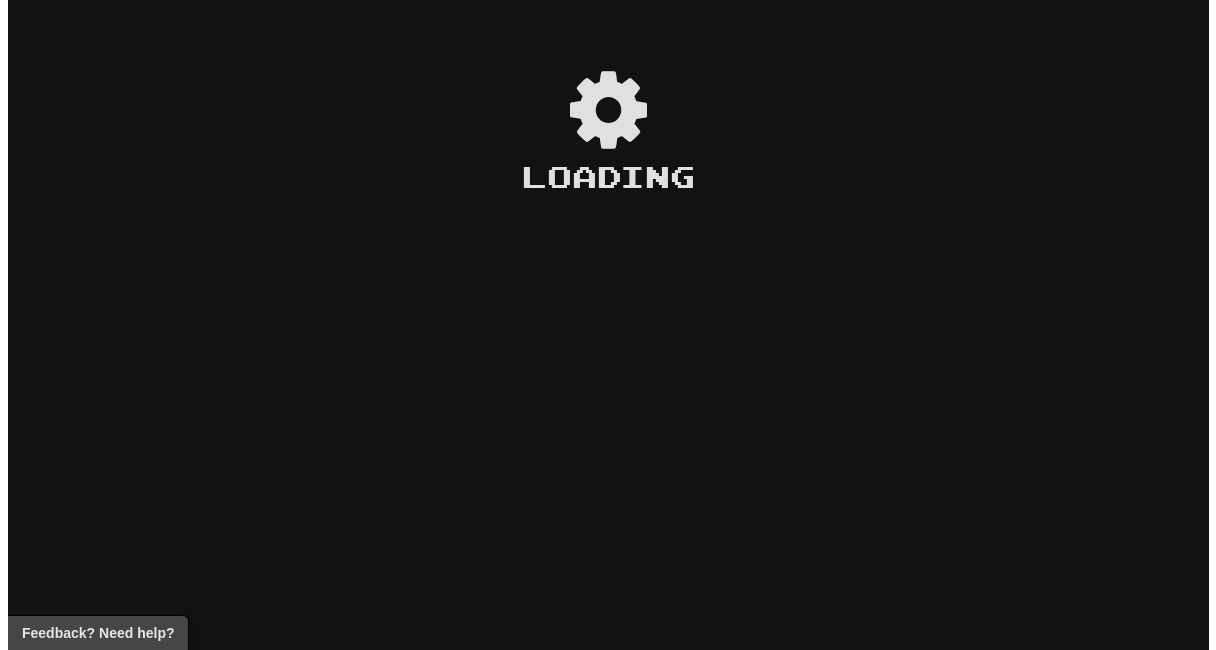 scroll, scrollTop: 0, scrollLeft: 0, axis: both 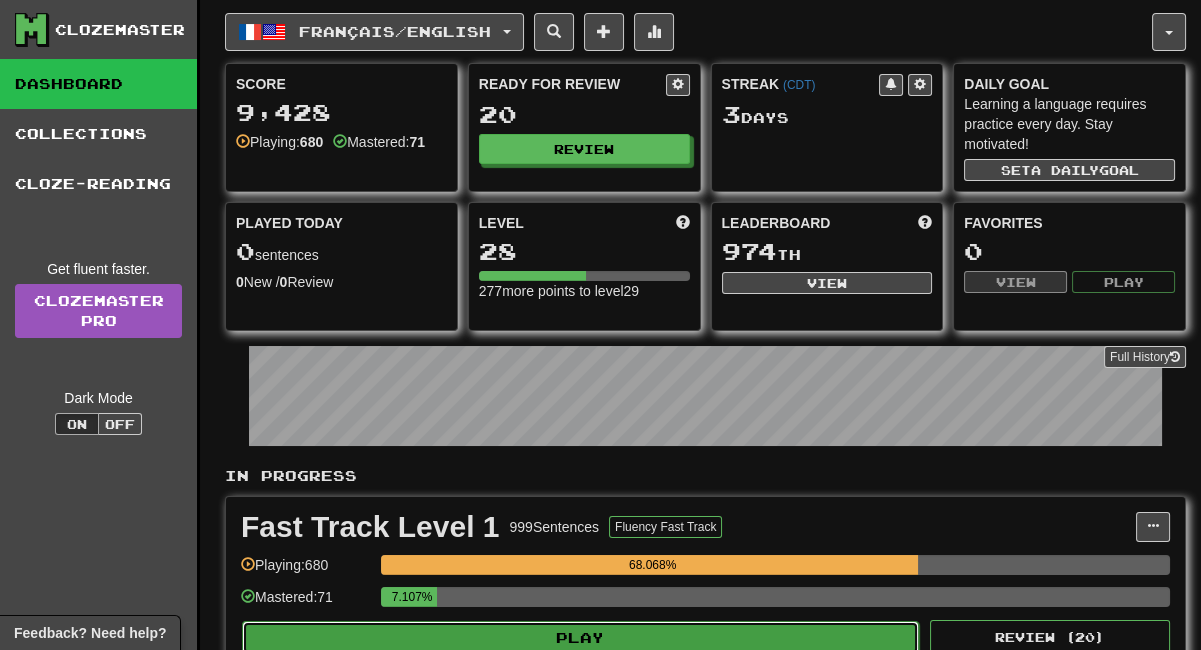 click on "Play" at bounding box center (580, 638) 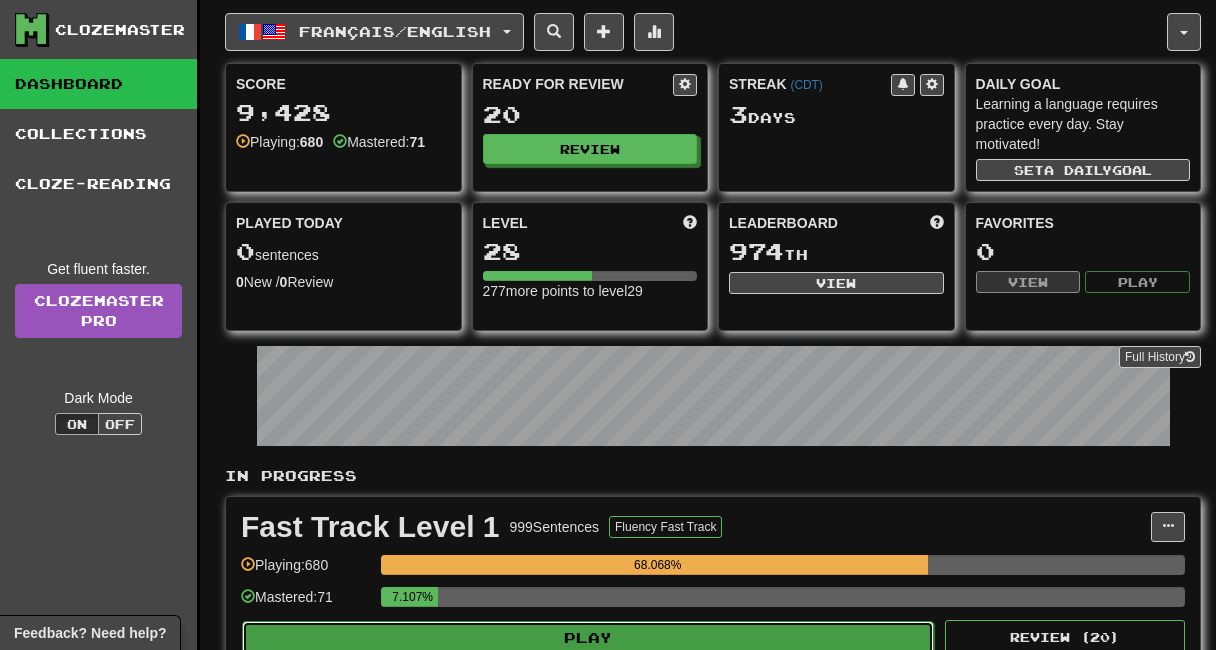 select on "**" 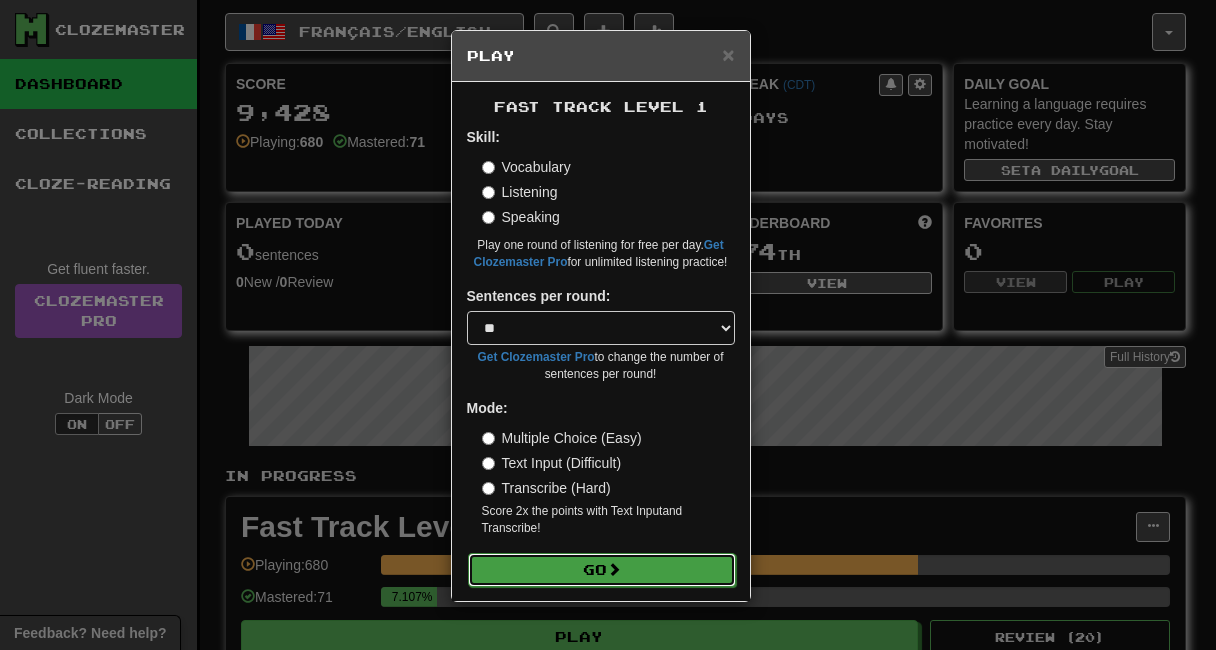 click on "Go" at bounding box center [602, 570] 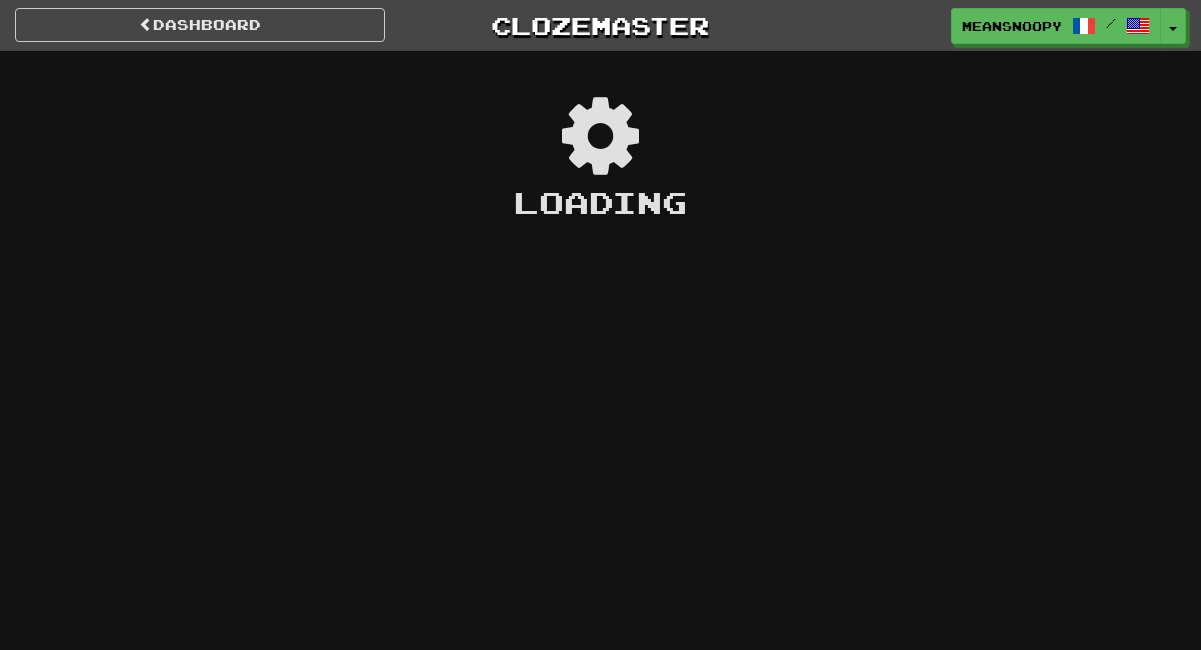 scroll, scrollTop: 0, scrollLeft: 0, axis: both 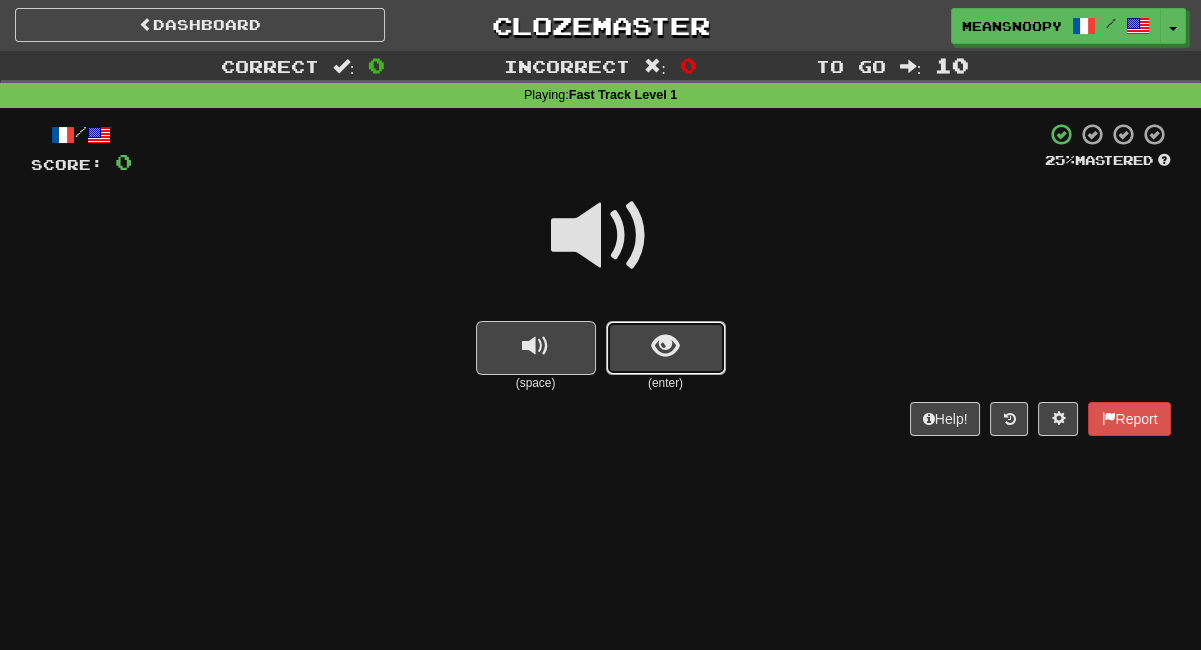 click at bounding box center [666, 348] 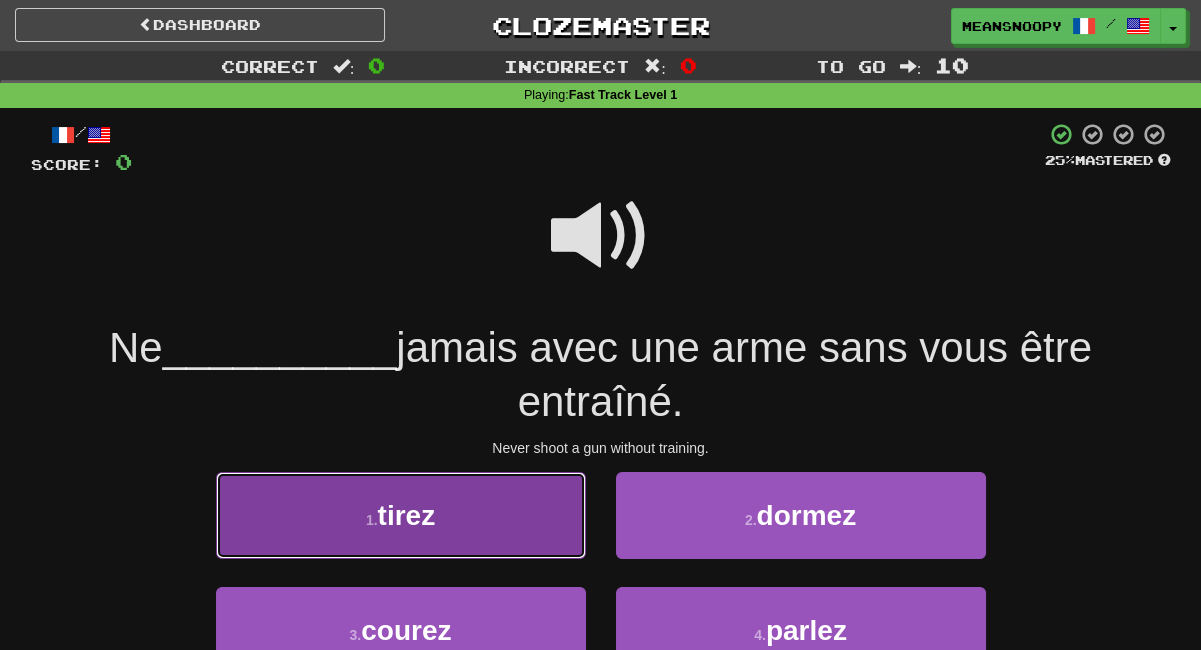 click on "1 .  tirez" at bounding box center (401, 515) 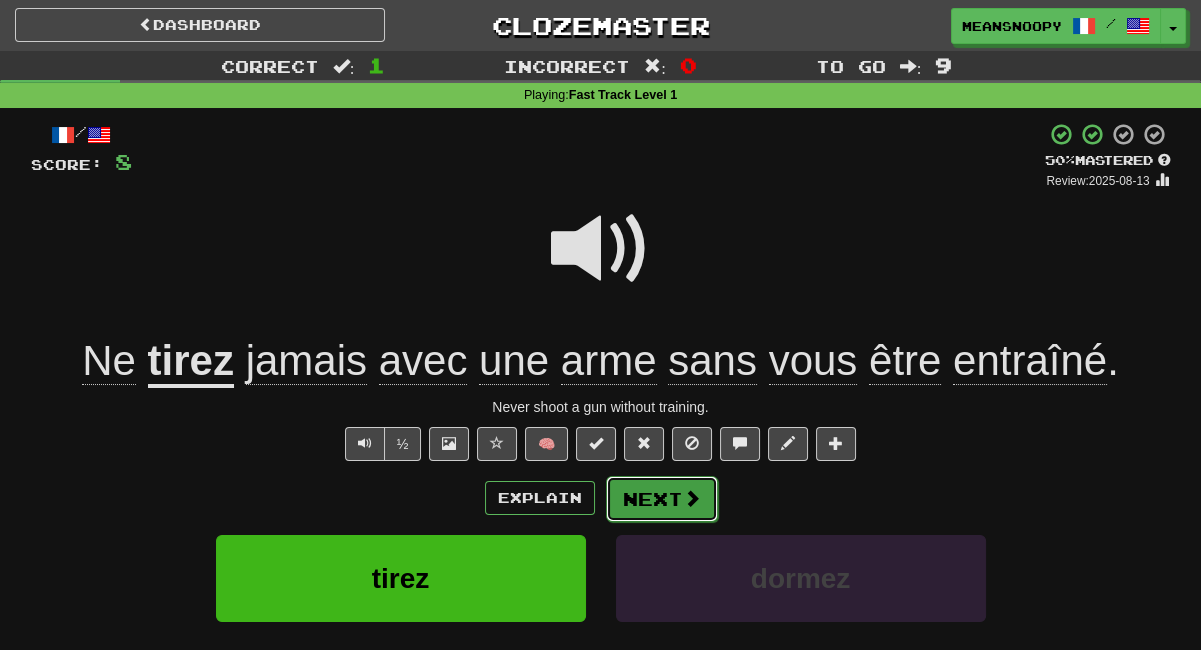 click on "Next" at bounding box center (662, 499) 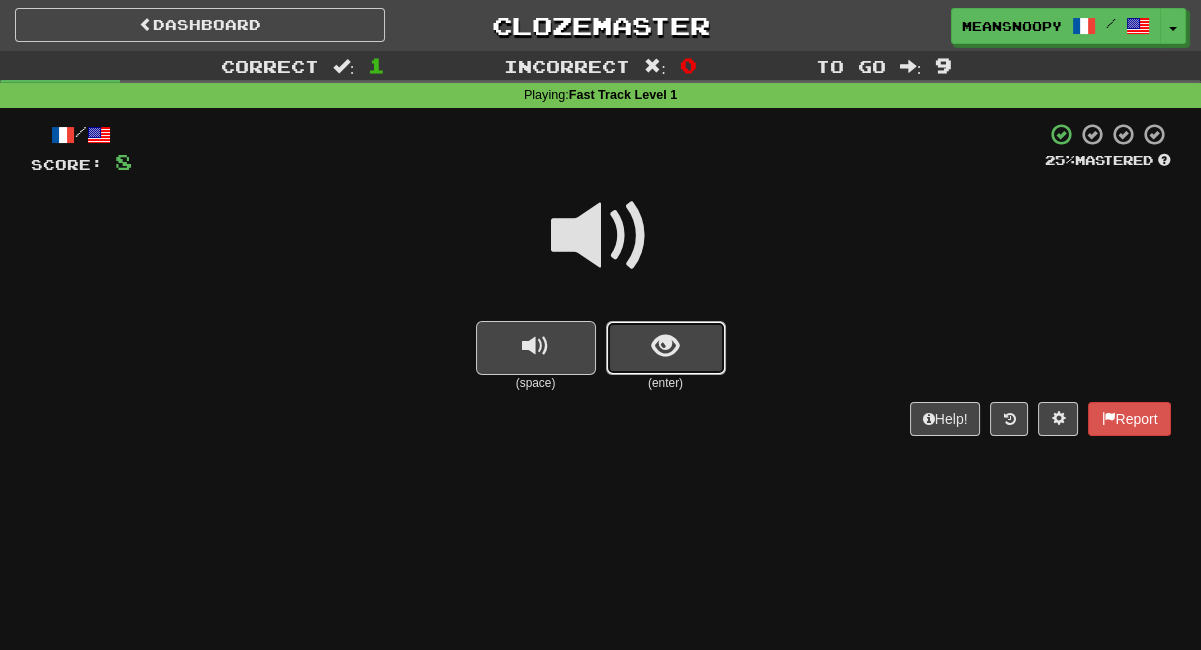 click at bounding box center (665, 346) 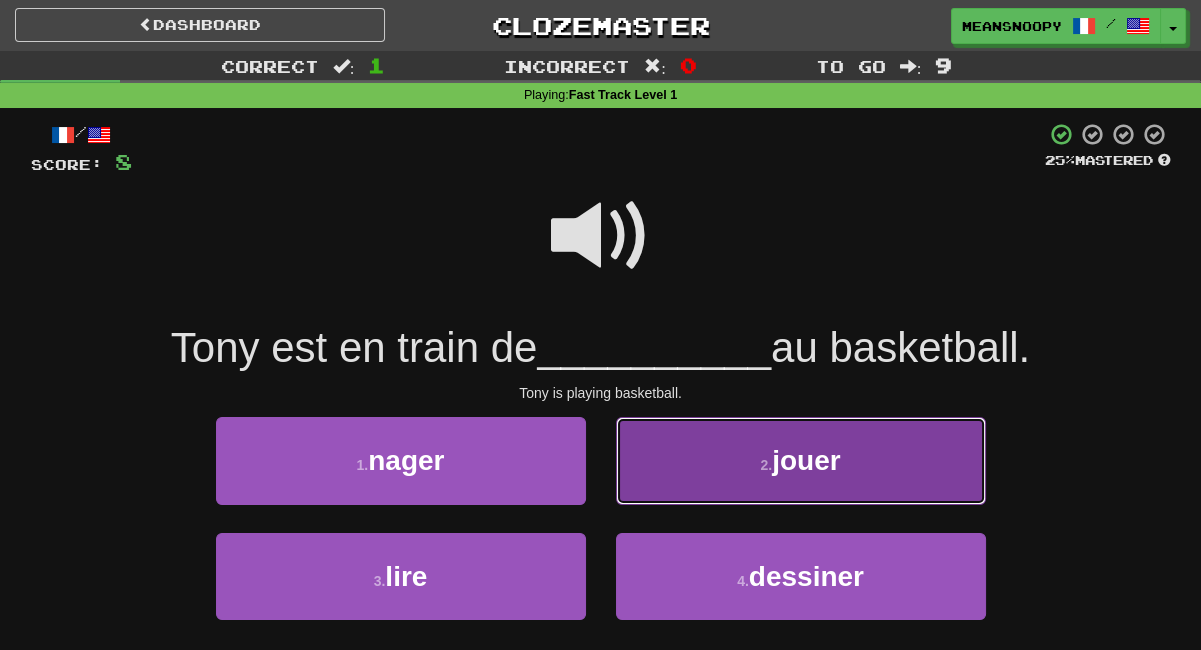 click on "2 .  jouer" at bounding box center (801, 460) 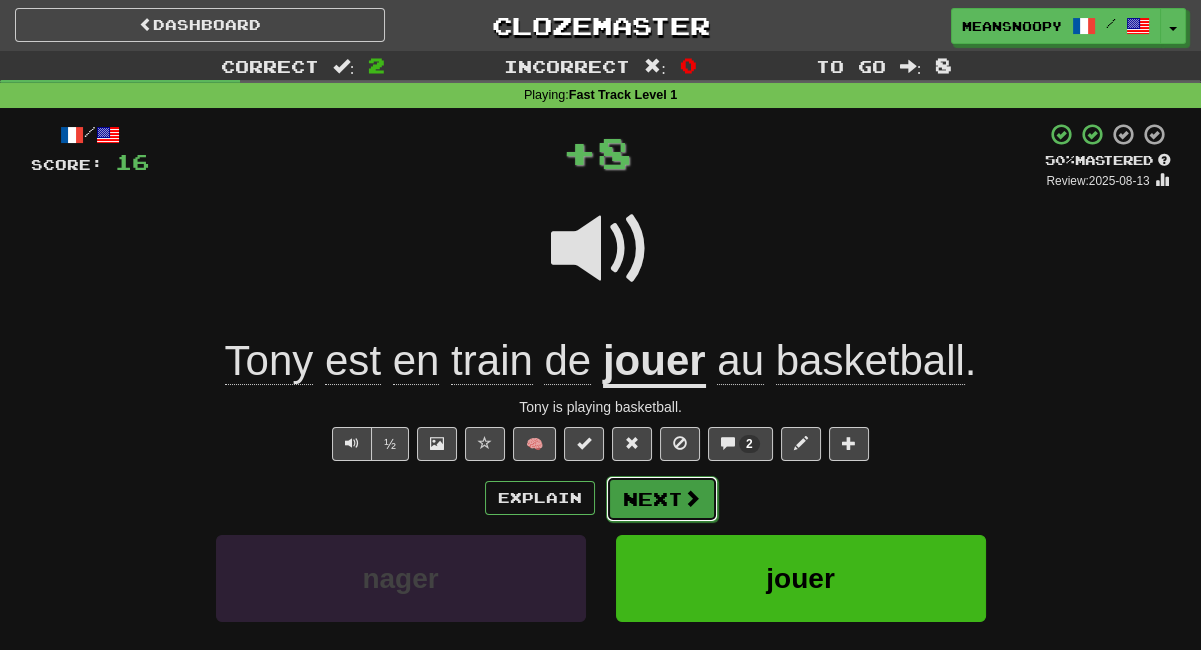 click at bounding box center (692, 498) 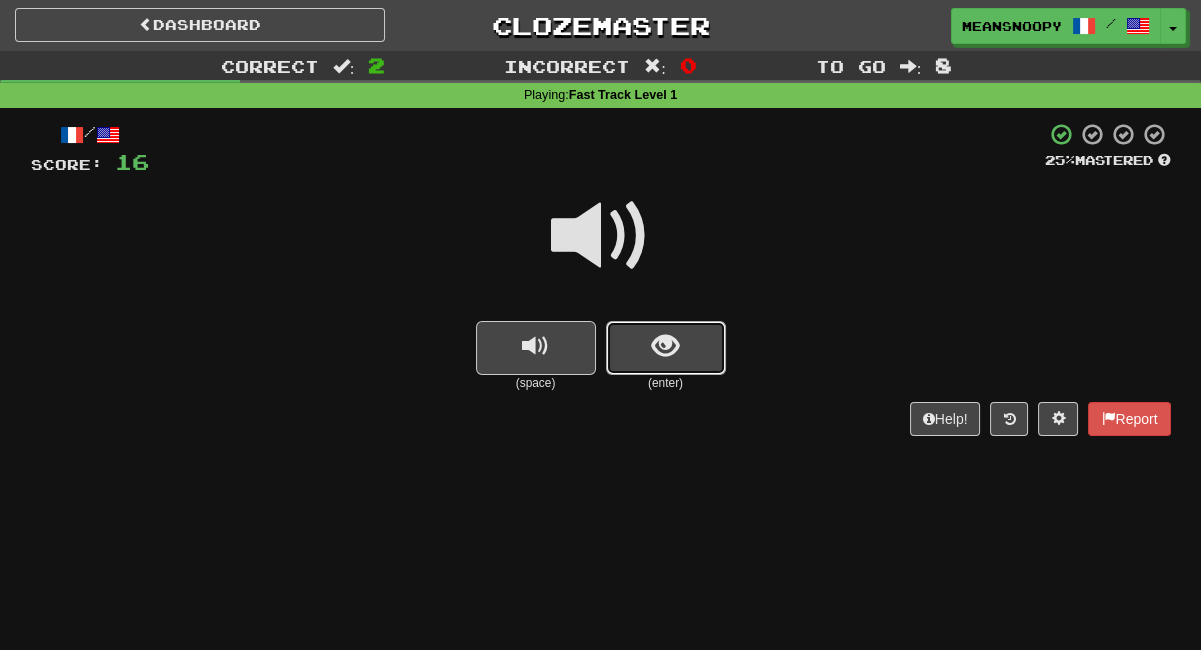 click at bounding box center (666, 348) 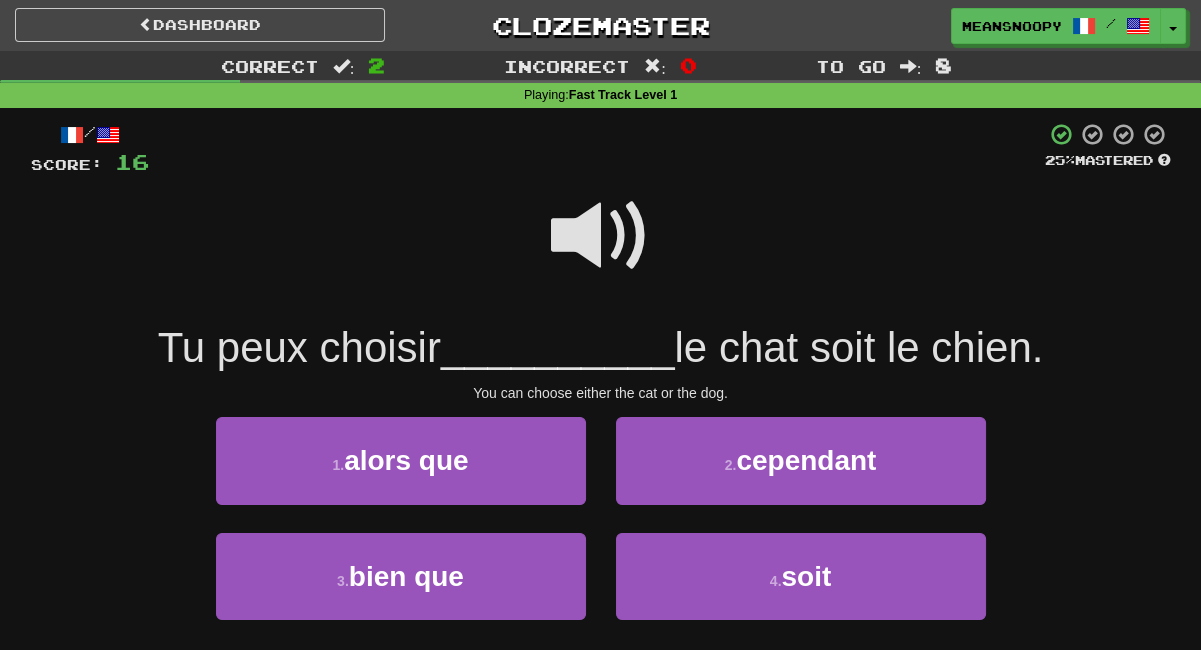 click at bounding box center (601, 236) 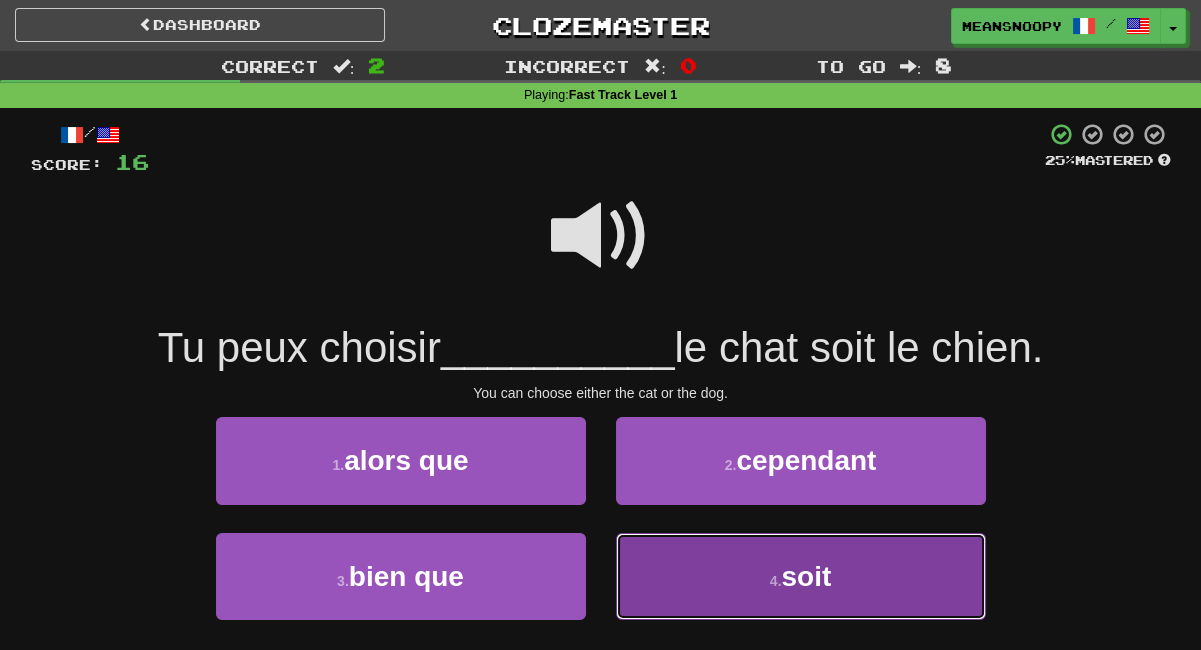 click on "4 .  soit" at bounding box center (801, 576) 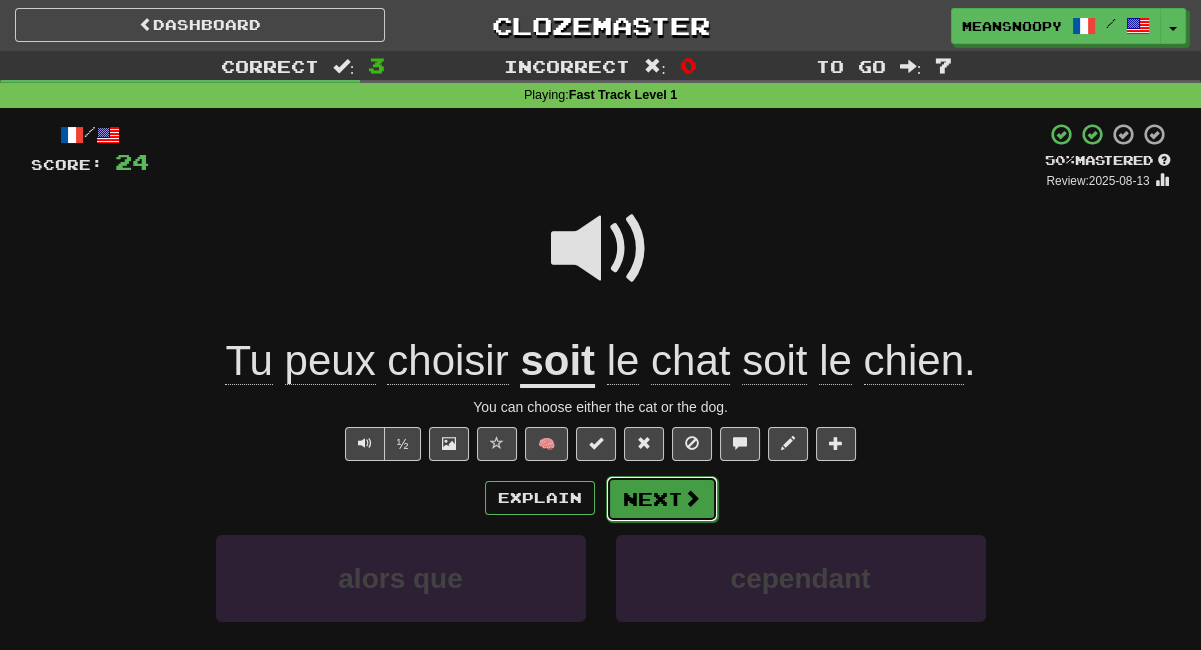 click on "Next" at bounding box center [662, 499] 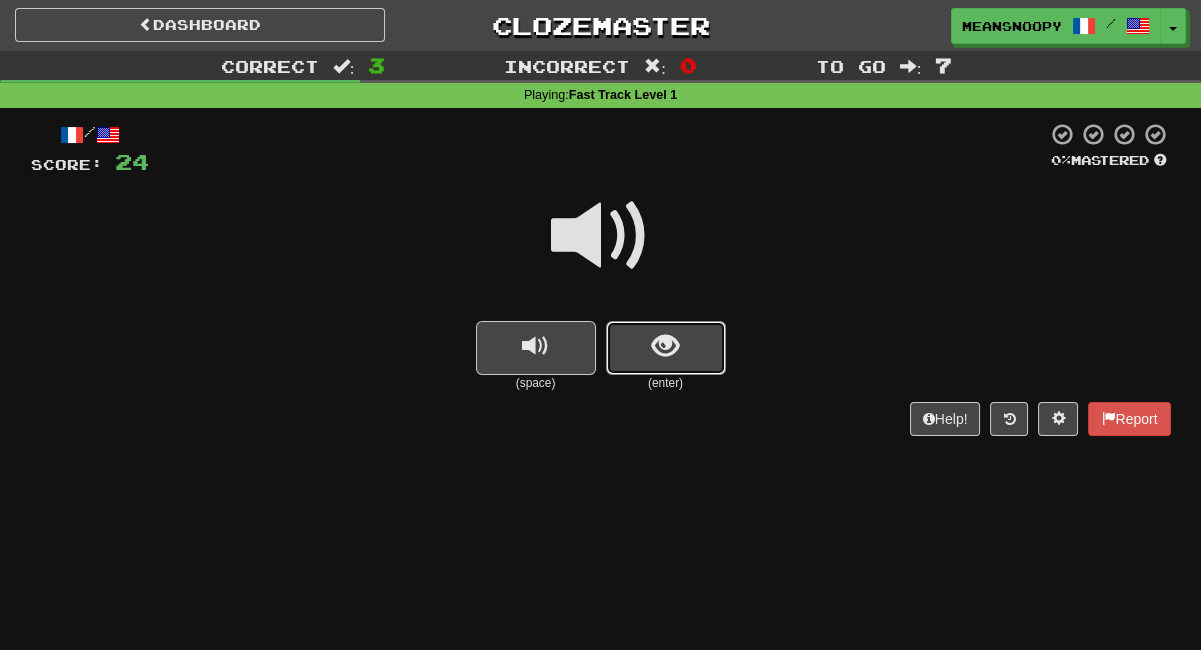 click at bounding box center (666, 348) 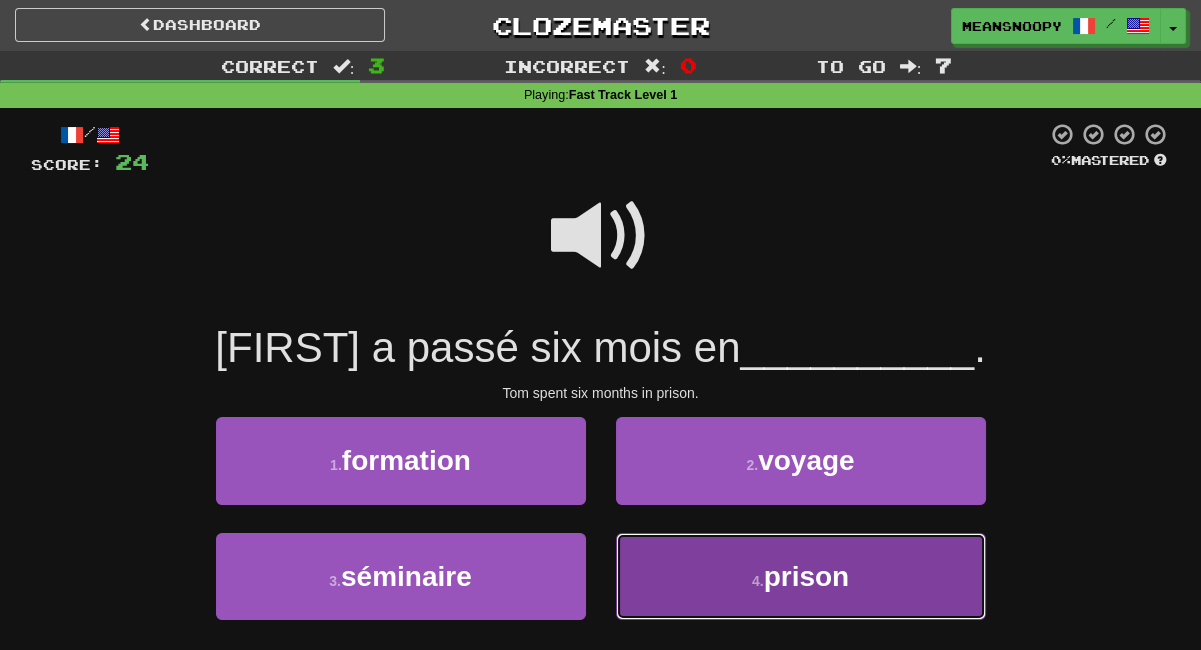 click on "4 .  prison" at bounding box center (801, 576) 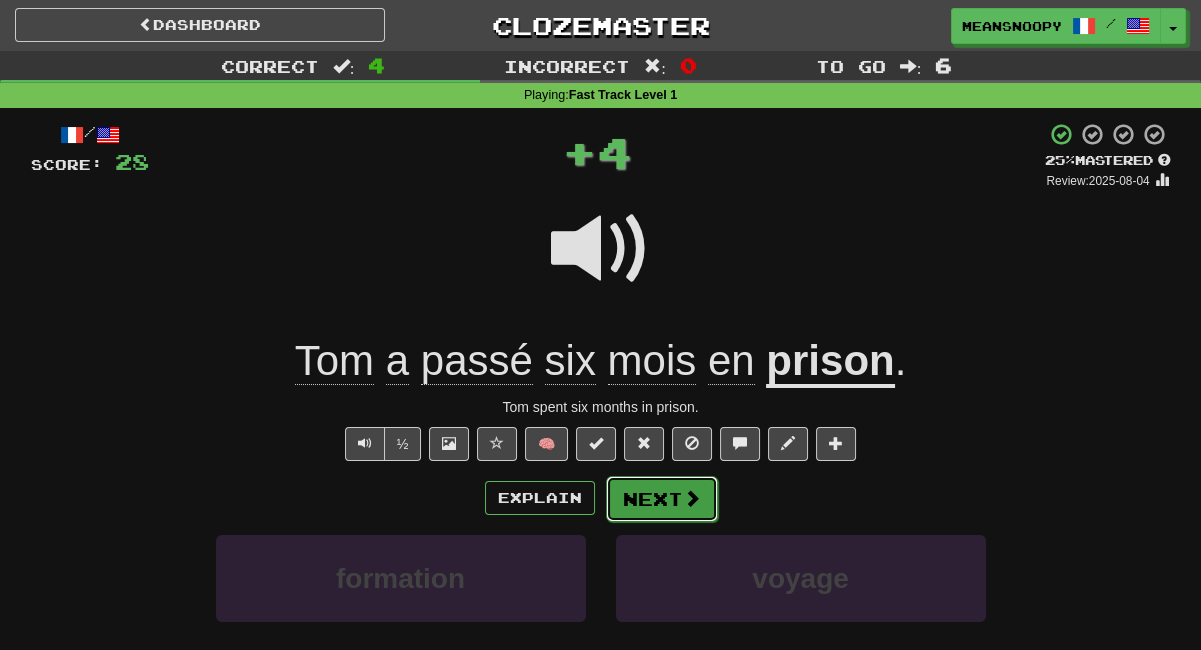 click on "Next" at bounding box center (662, 499) 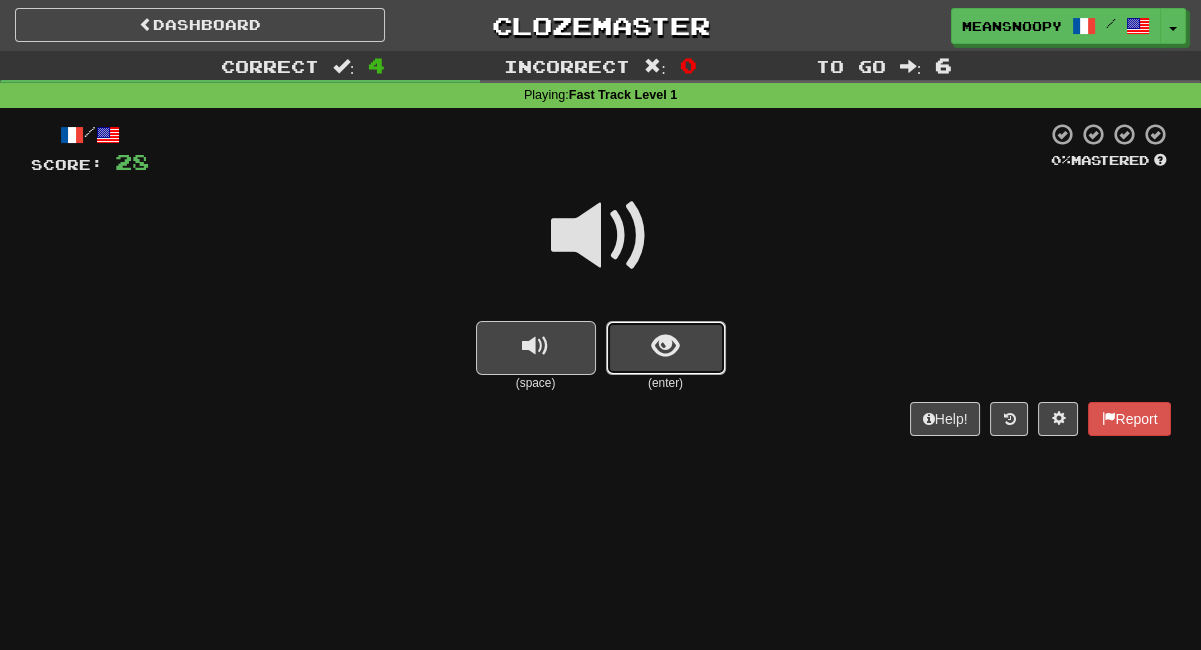 click at bounding box center [666, 348] 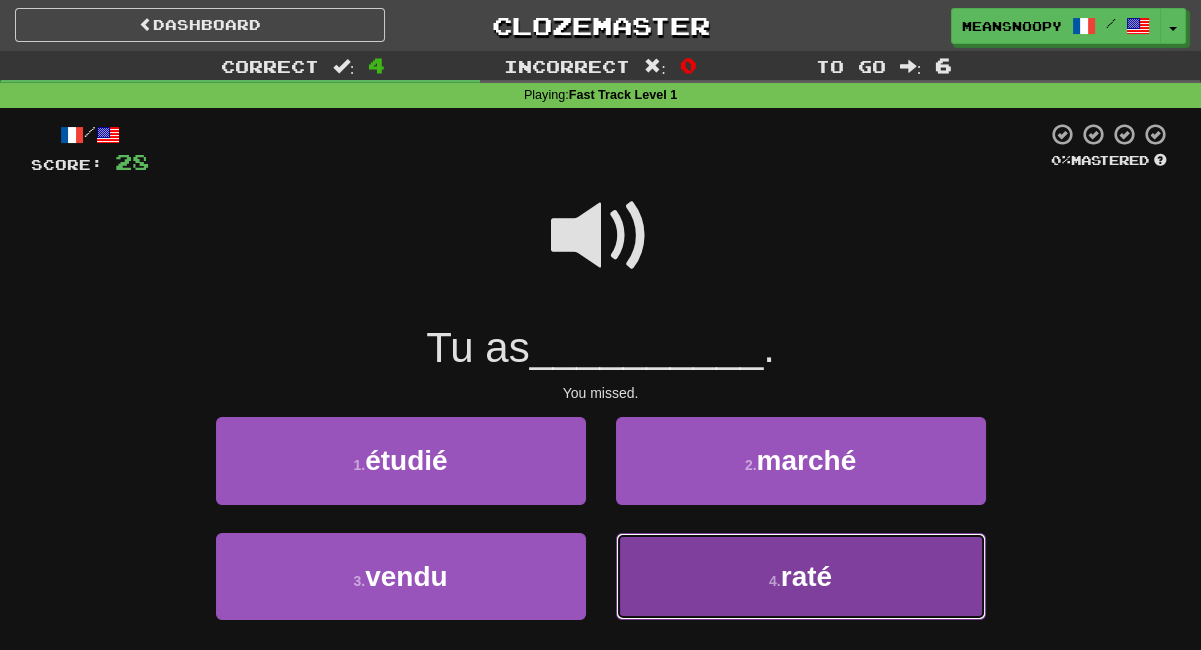 click on "4 .  raté" at bounding box center (801, 576) 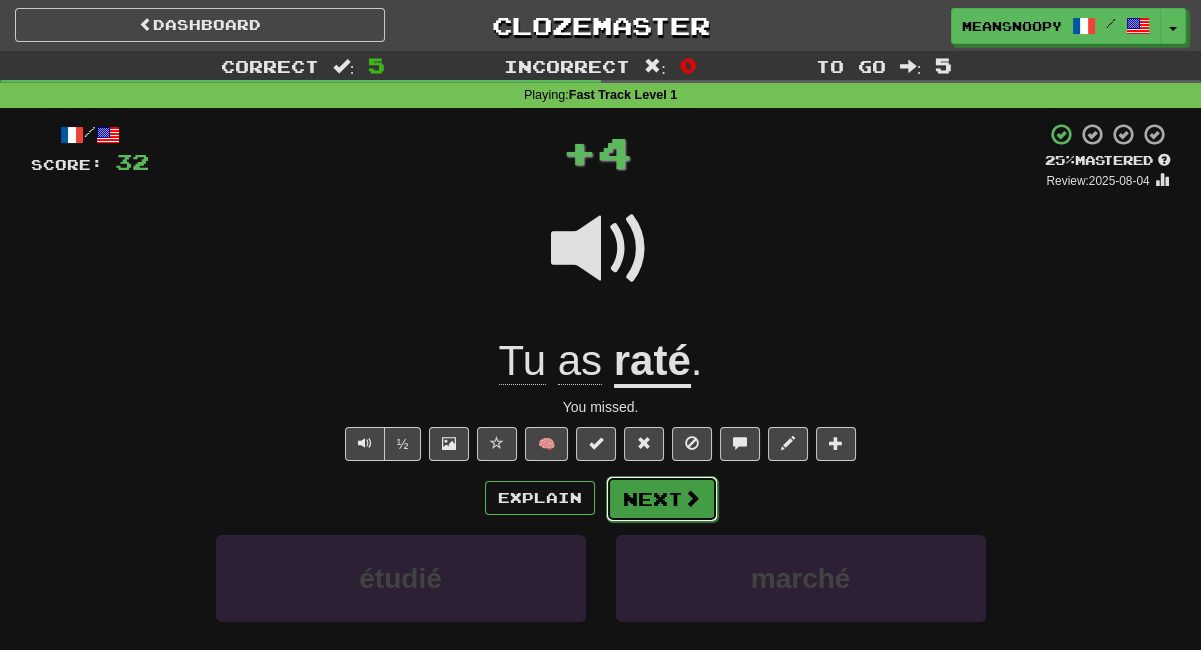 click at bounding box center (692, 498) 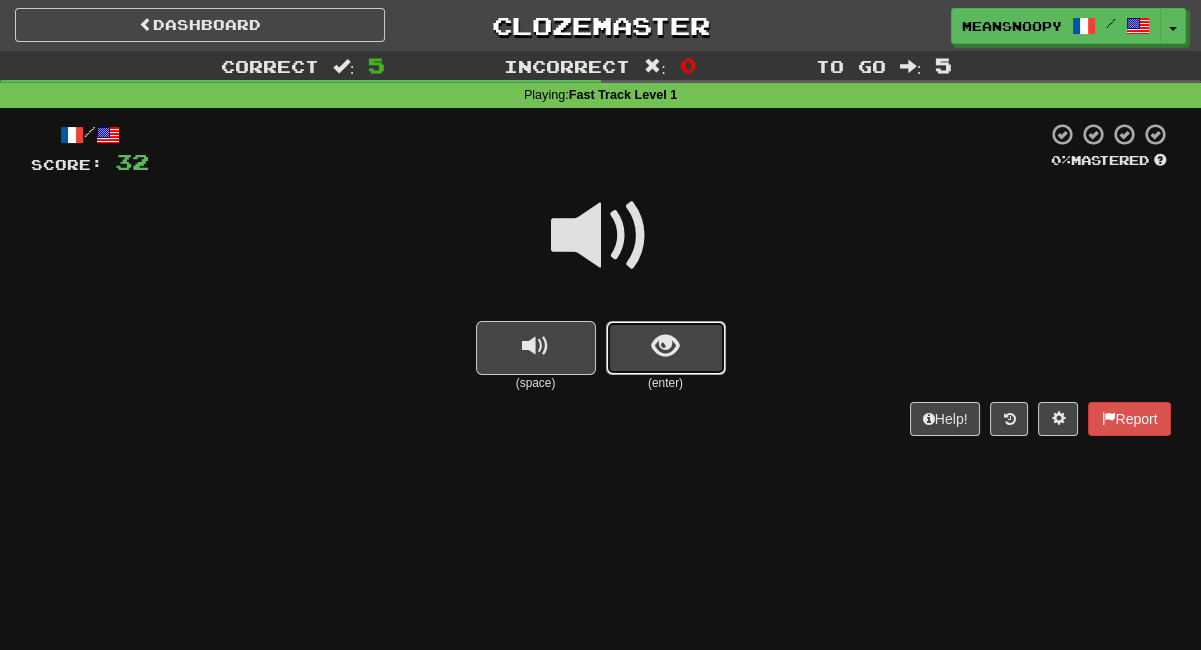 click at bounding box center [665, 346] 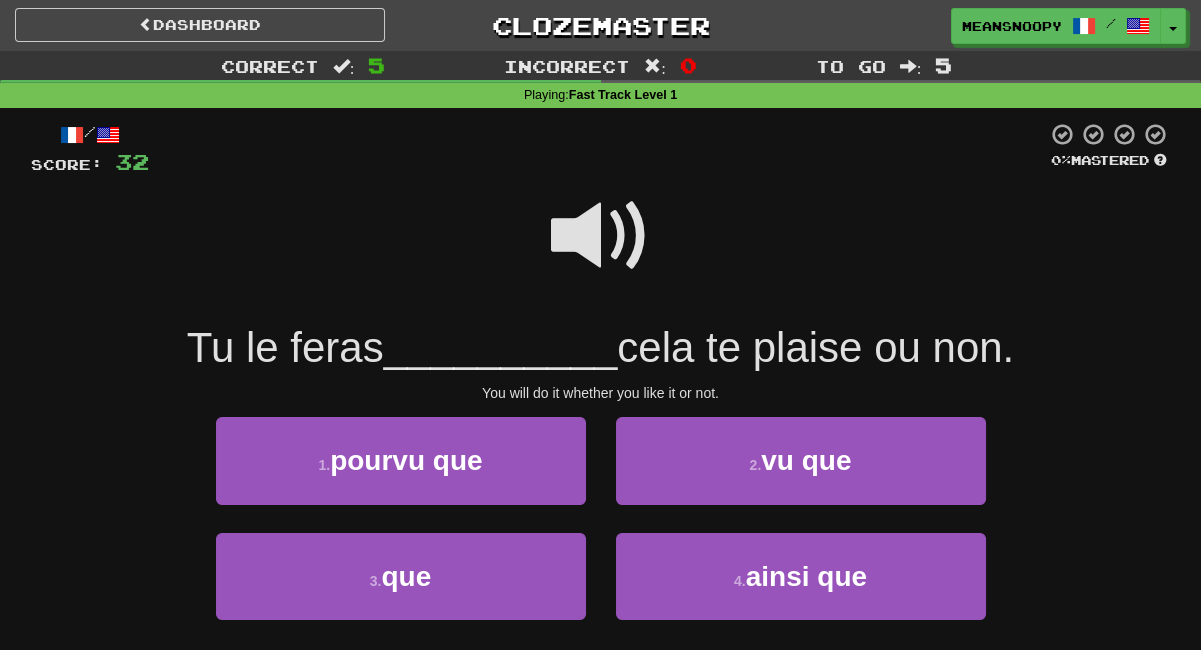 click at bounding box center [601, 236] 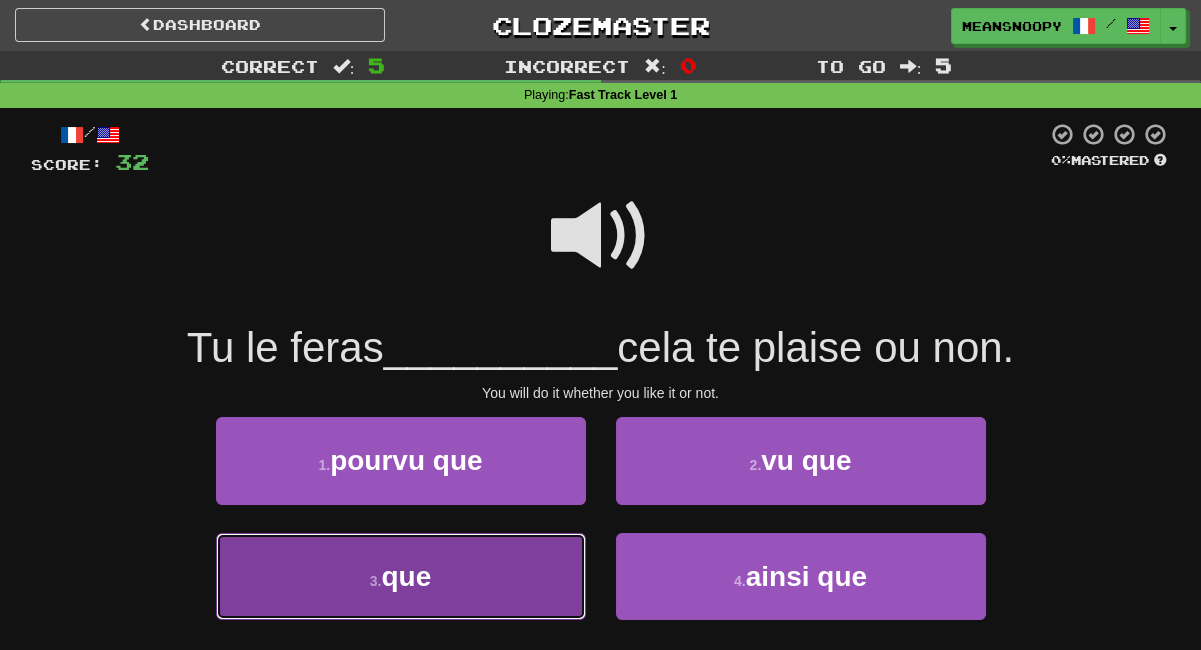 click on "3 .  que" at bounding box center [401, 576] 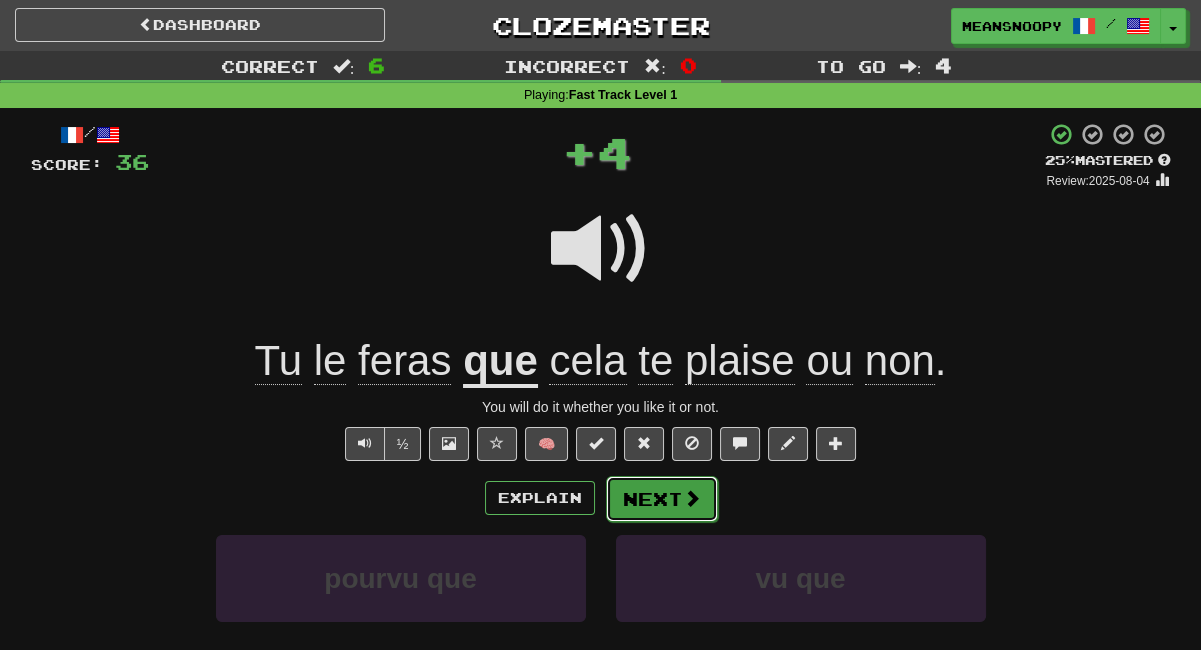 click on "Next" at bounding box center [662, 499] 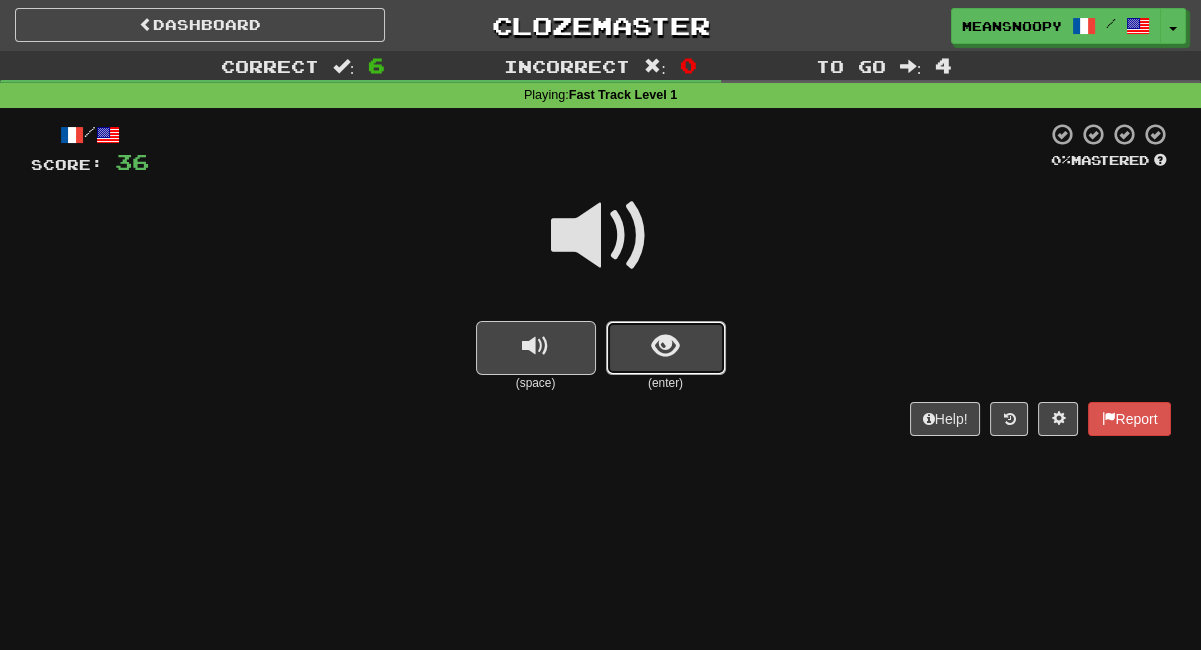 click at bounding box center [665, 346] 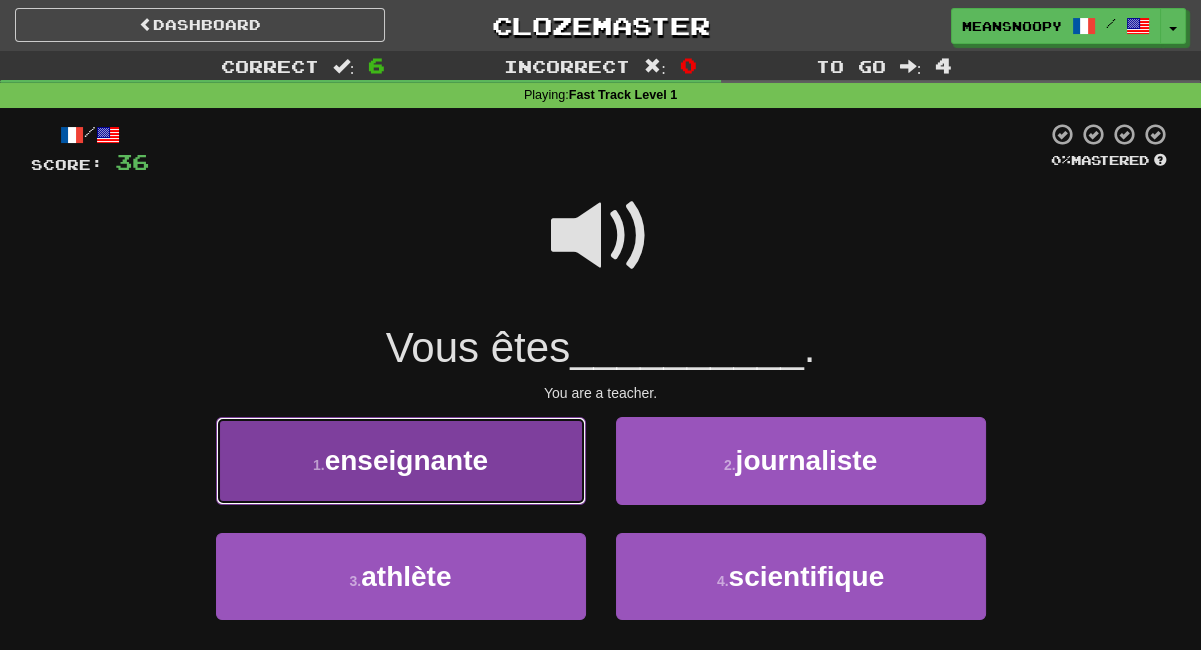 click on "1 .  enseignante" at bounding box center [401, 460] 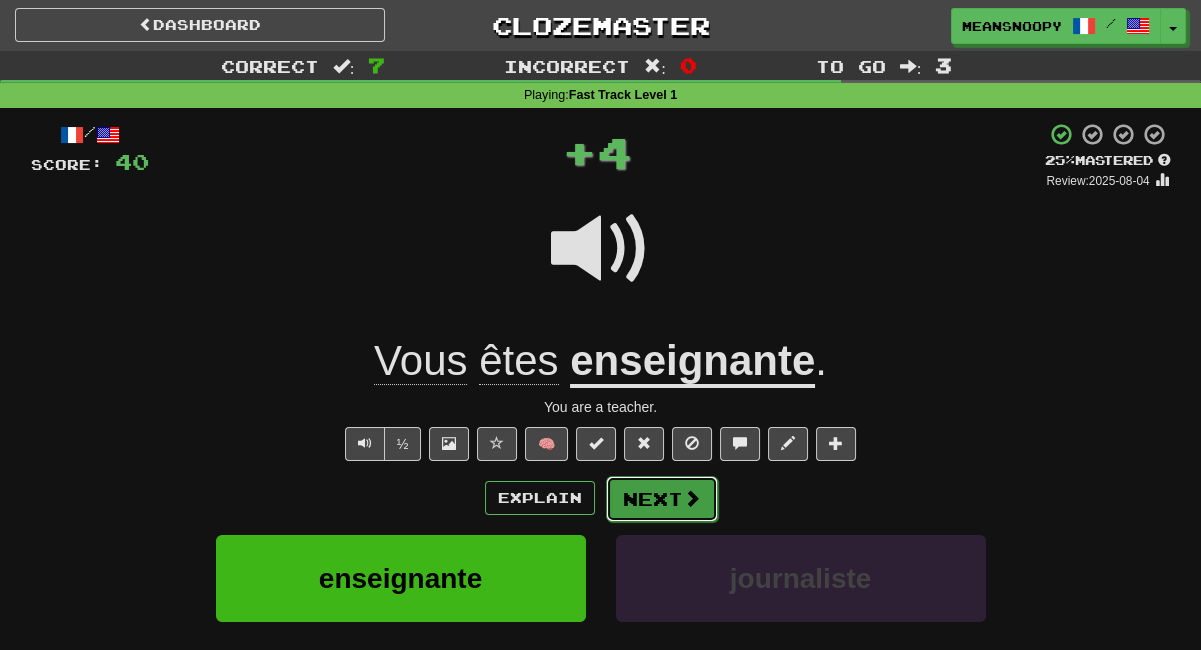 click on "Next" at bounding box center [662, 499] 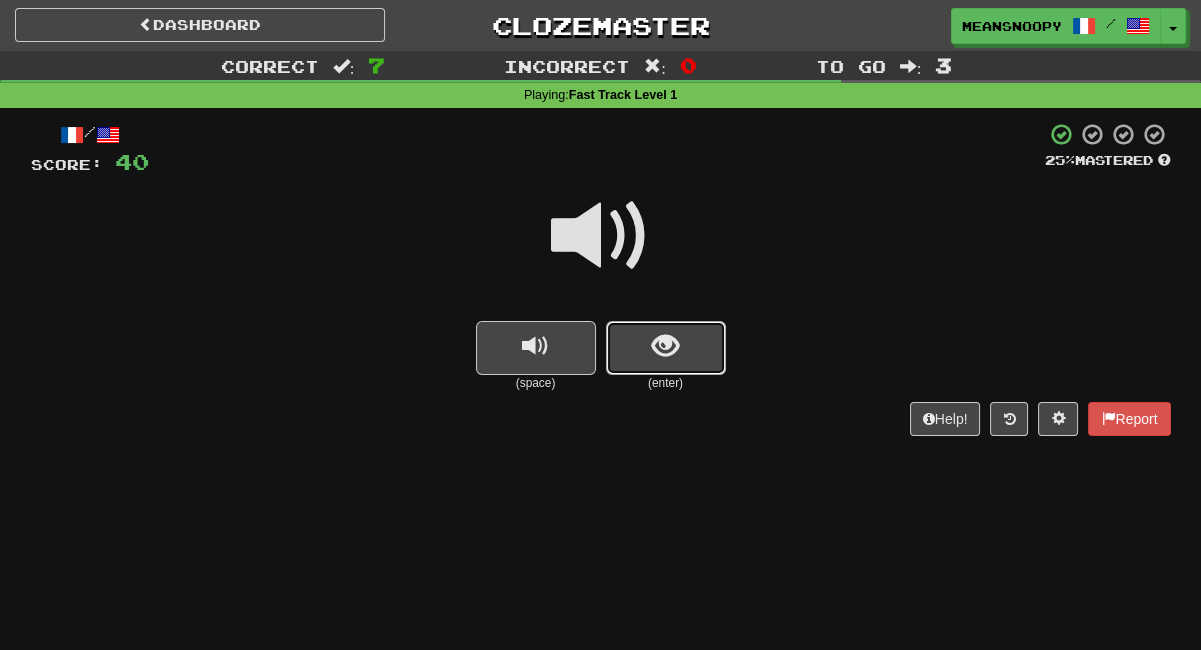 click at bounding box center (666, 348) 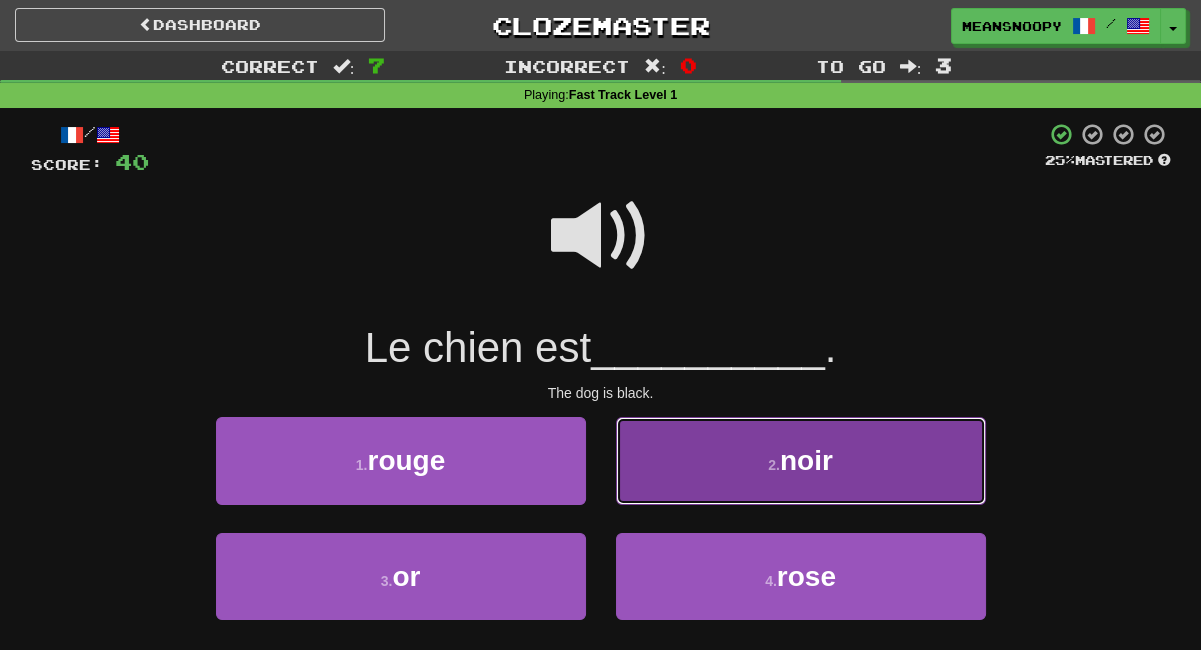 click on "2 .  noir" at bounding box center [801, 460] 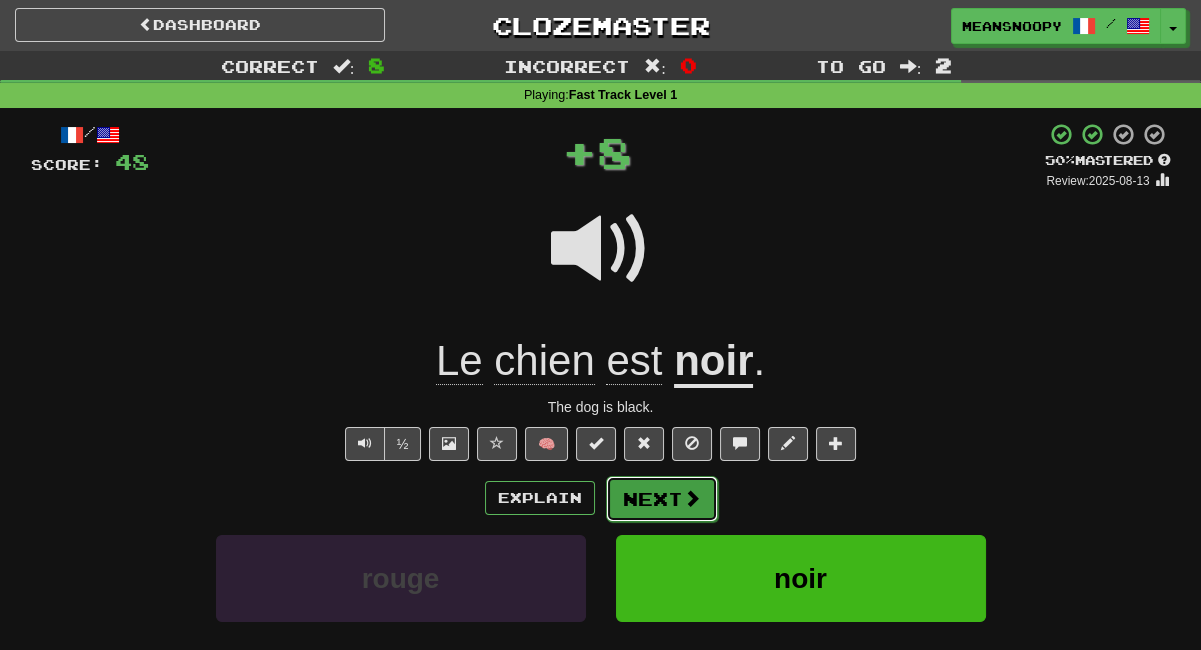 click on "Next" at bounding box center [662, 499] 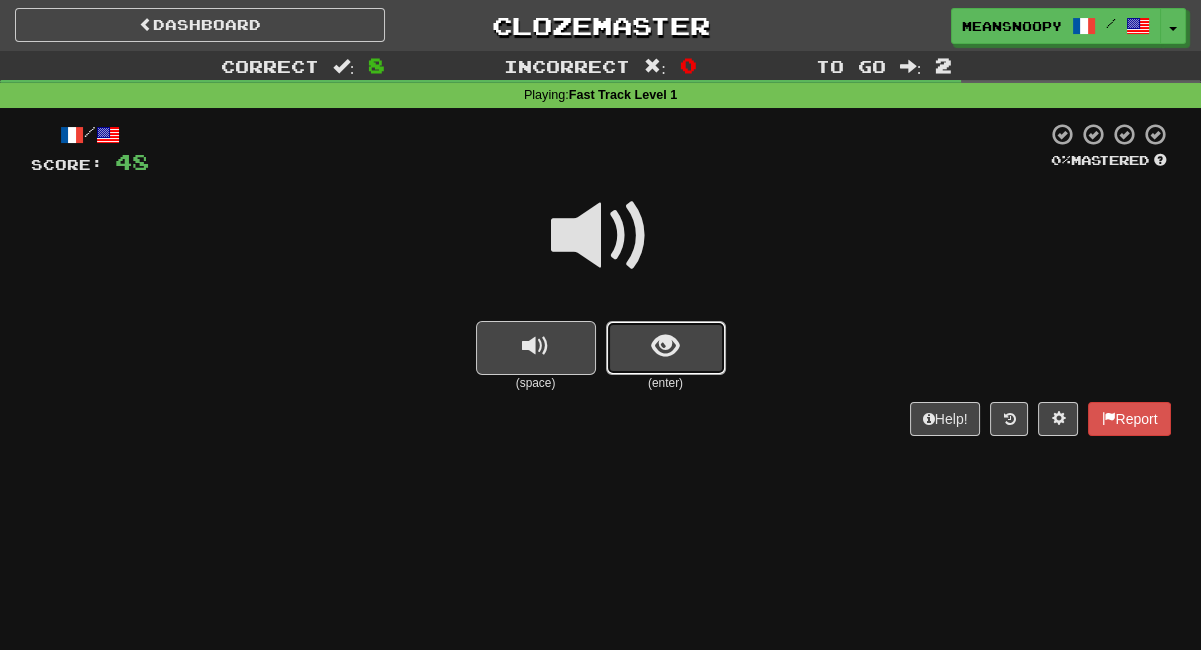 click at bounding box center [666, 348] 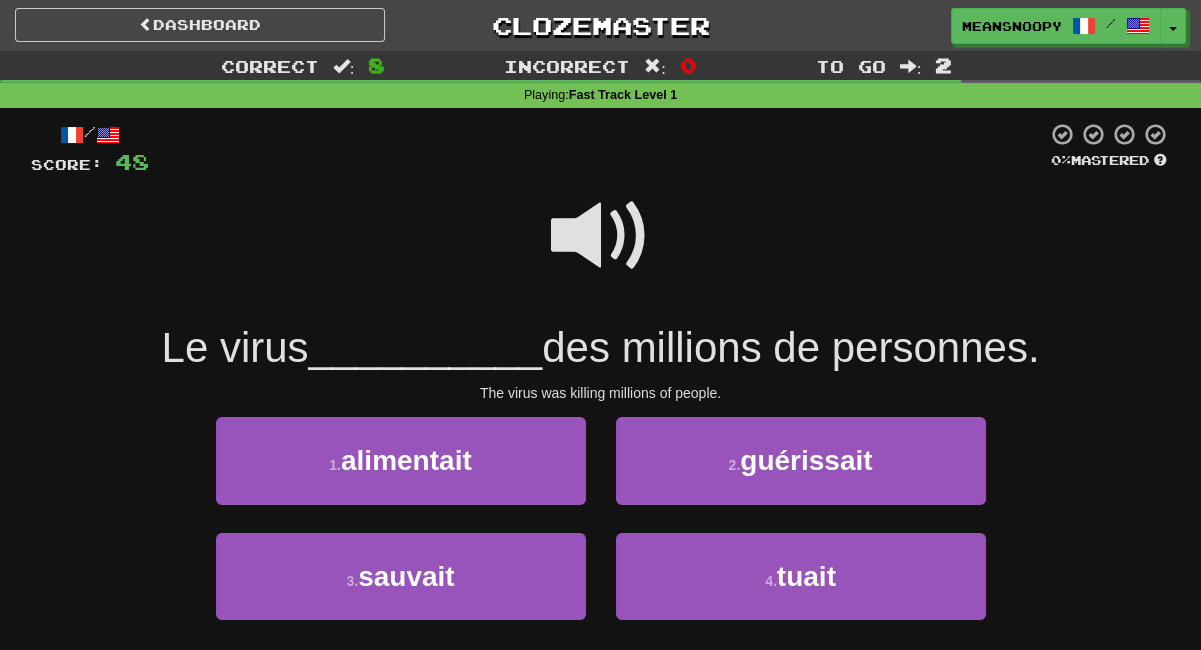 click at bounding box center [601, 236] 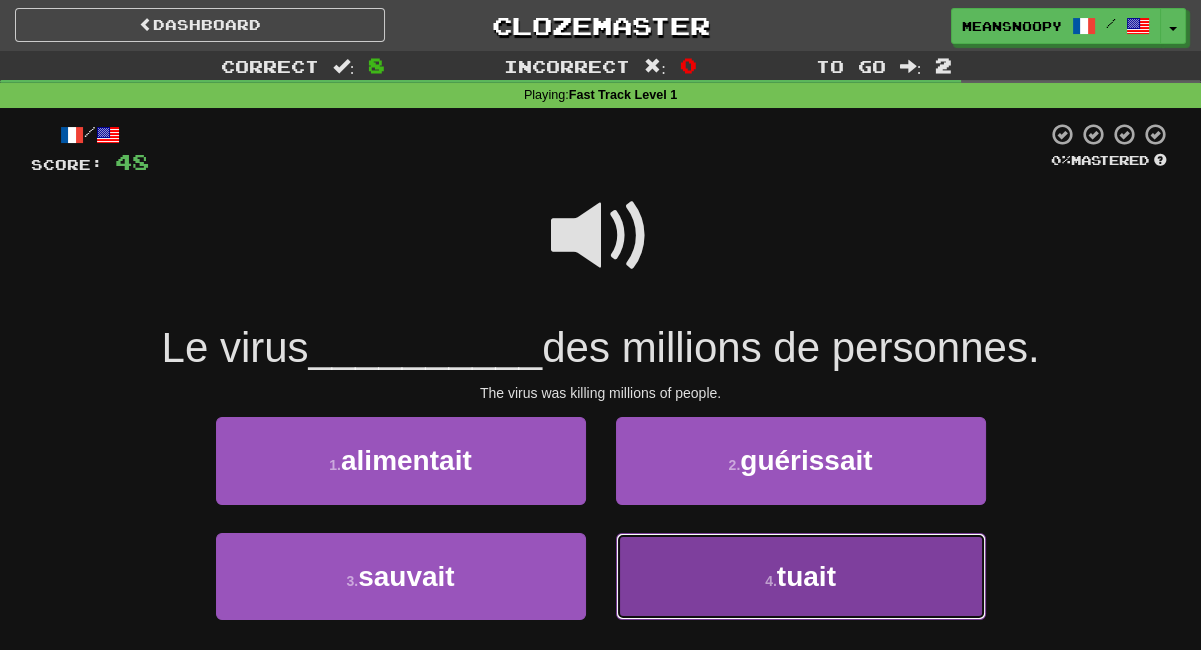 click on "4 .  tuait" at bounding box center (801, 576) 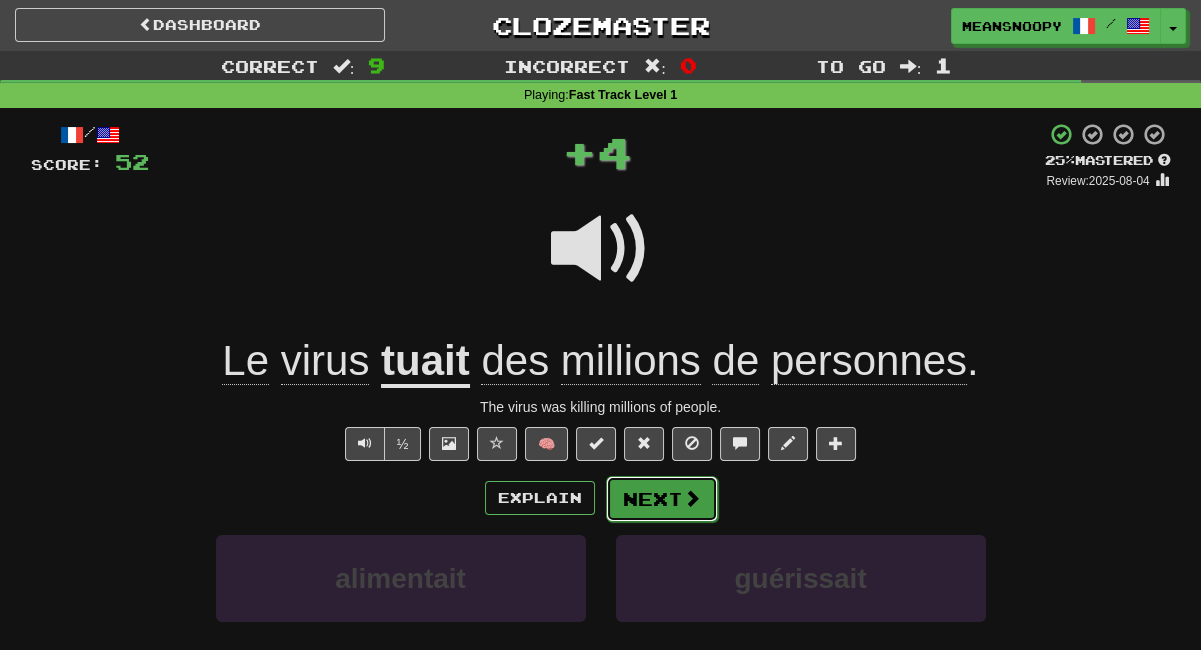 click on "Next" at bounding box center [662, 499] 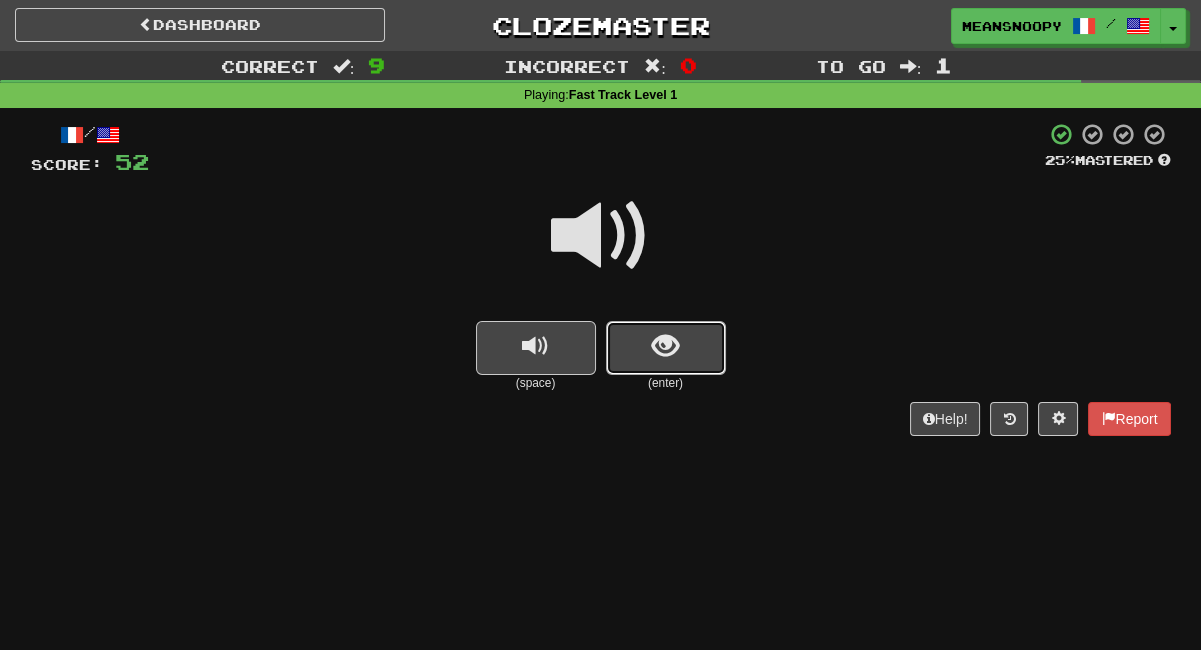 click at bounding box center (666, 348) 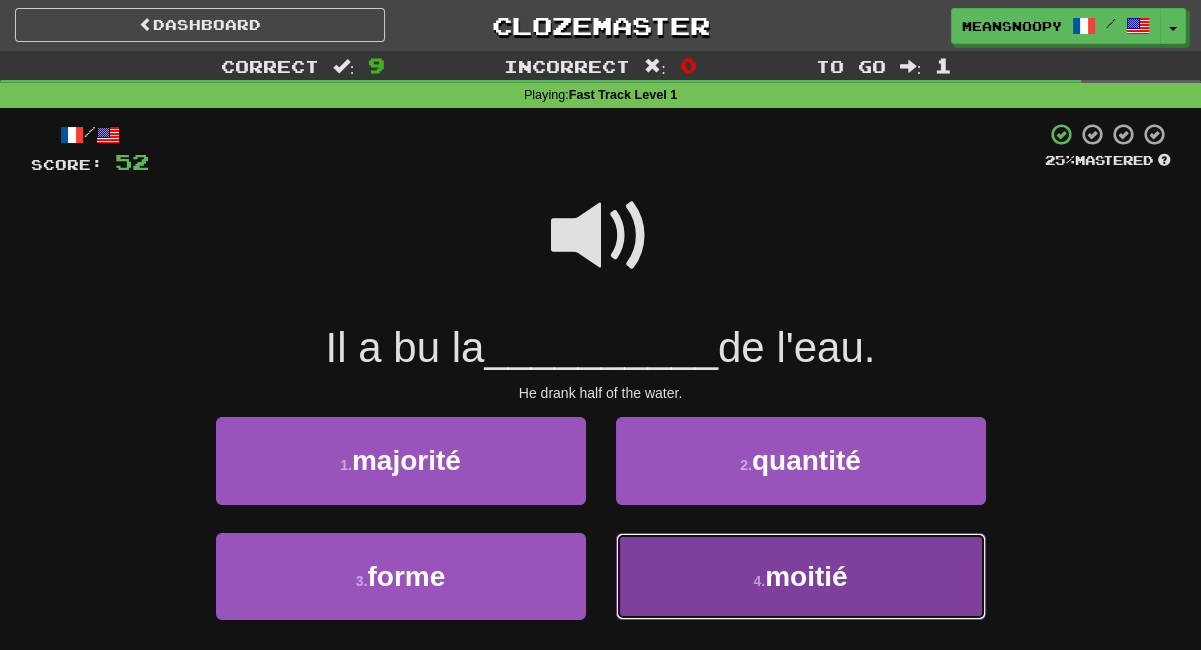 click on "4 .  moitié" at bounding box center (801, 576) 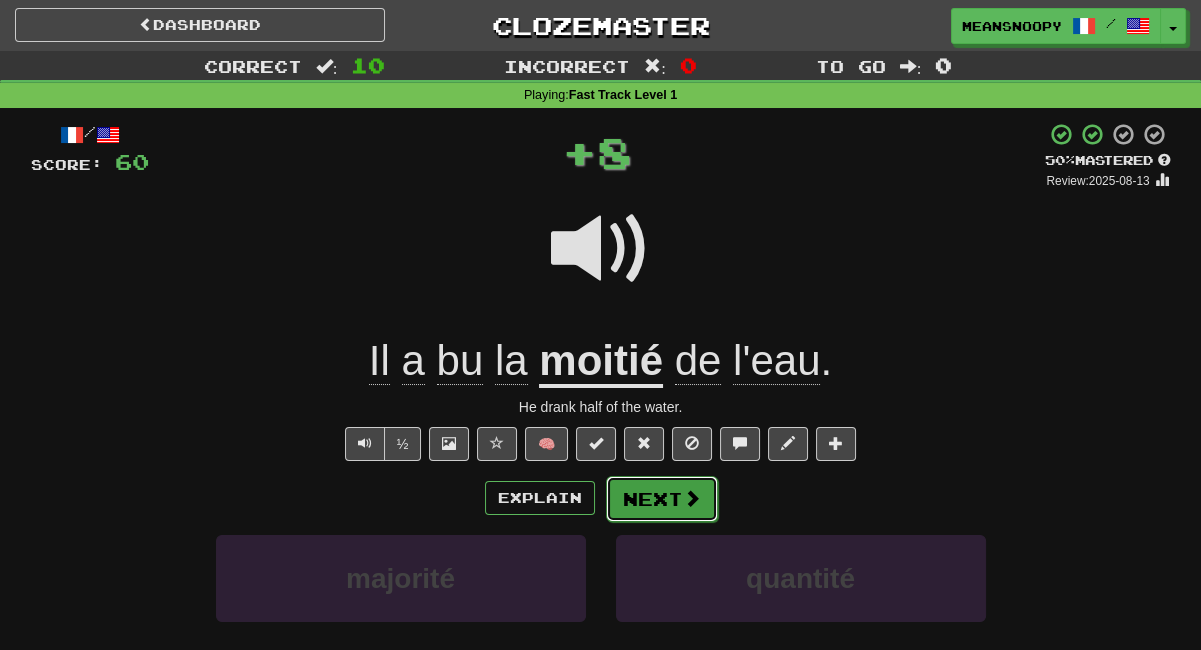 click on "Next" at bounding box center [662, 499] 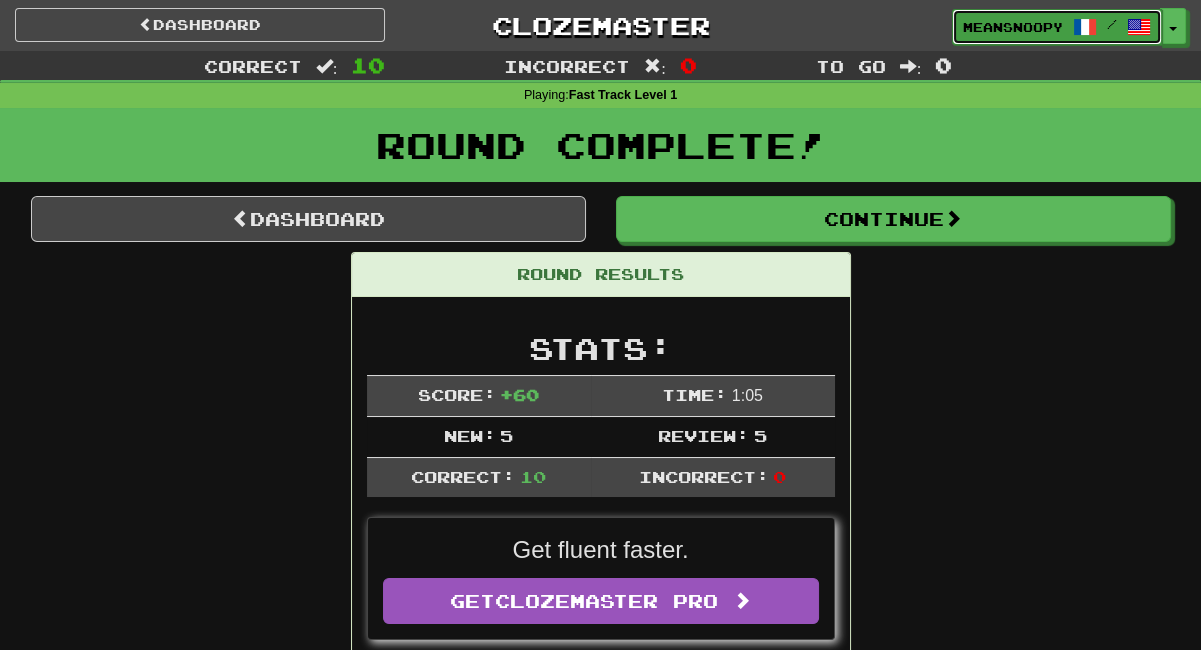 click on "meansnoopy" at bounding box center [1013, 27] 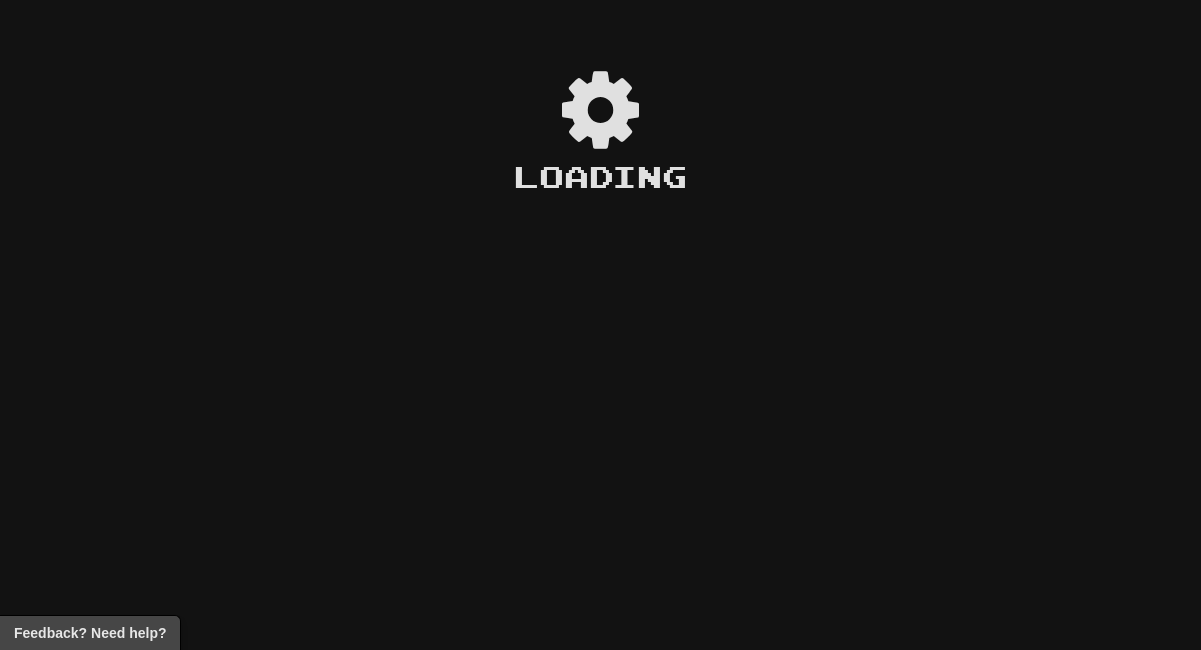 scroll, scrollTop: 0, scrollLeft: 0, axis: both 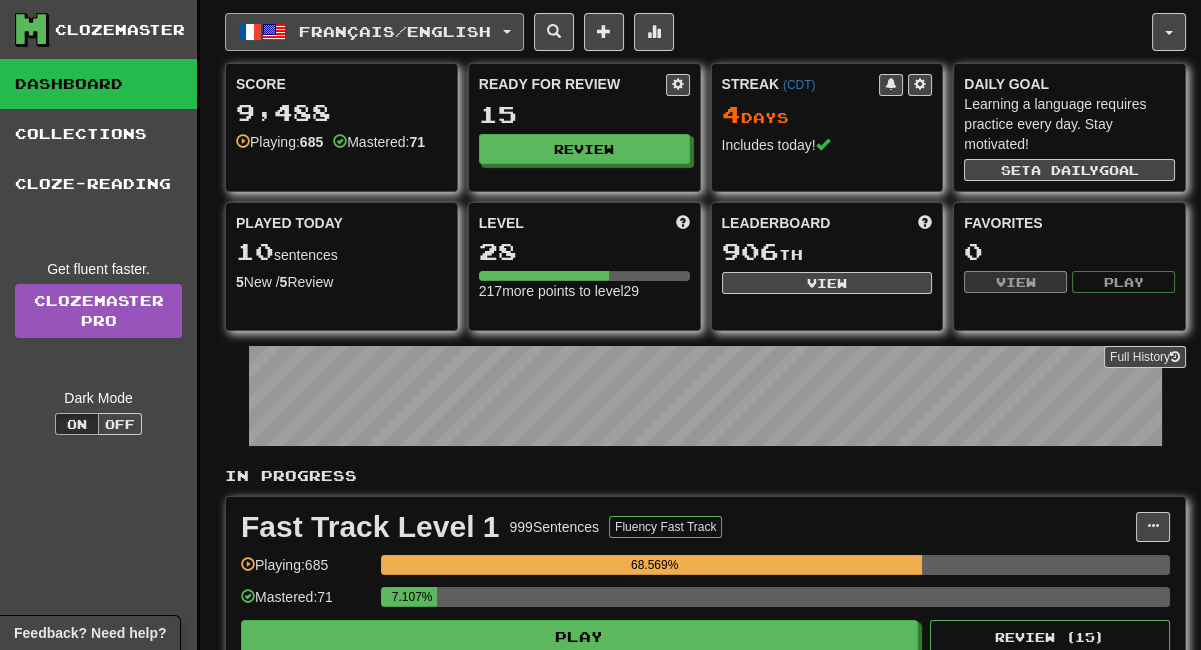 click on "Français  /  English" at bounding box center [374, 32] 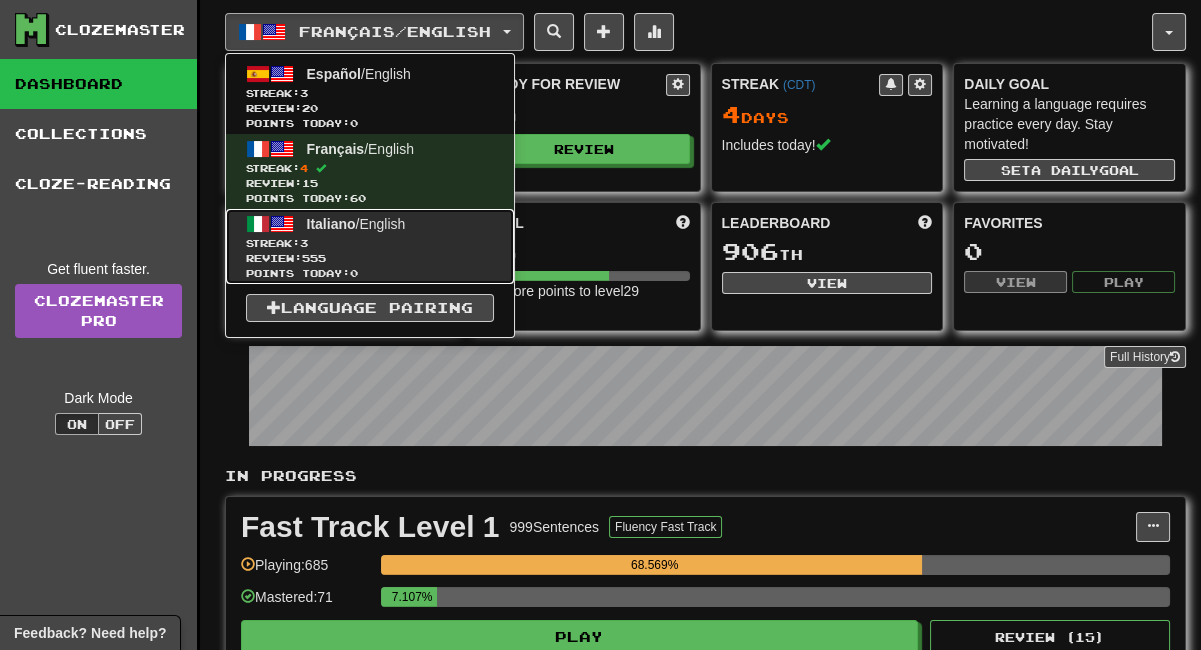 click on "Streak:  3" at bounding box center [370, 243] 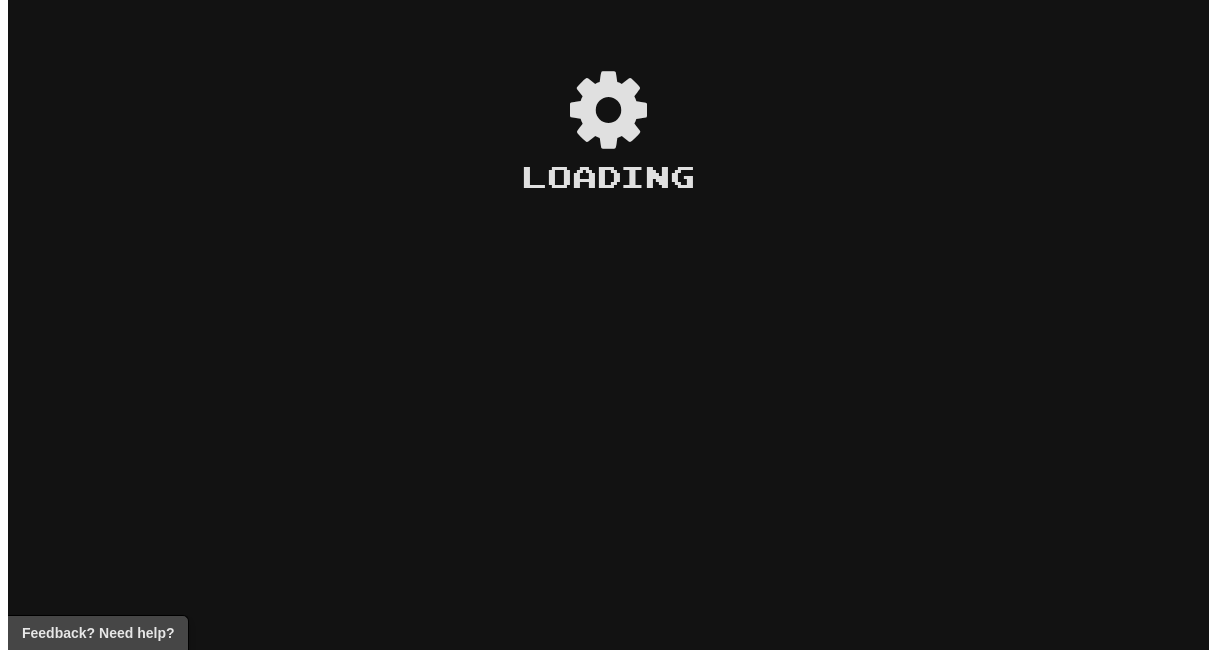 scroll, scrollTop: 0, scrollLeft: 0, axis: both 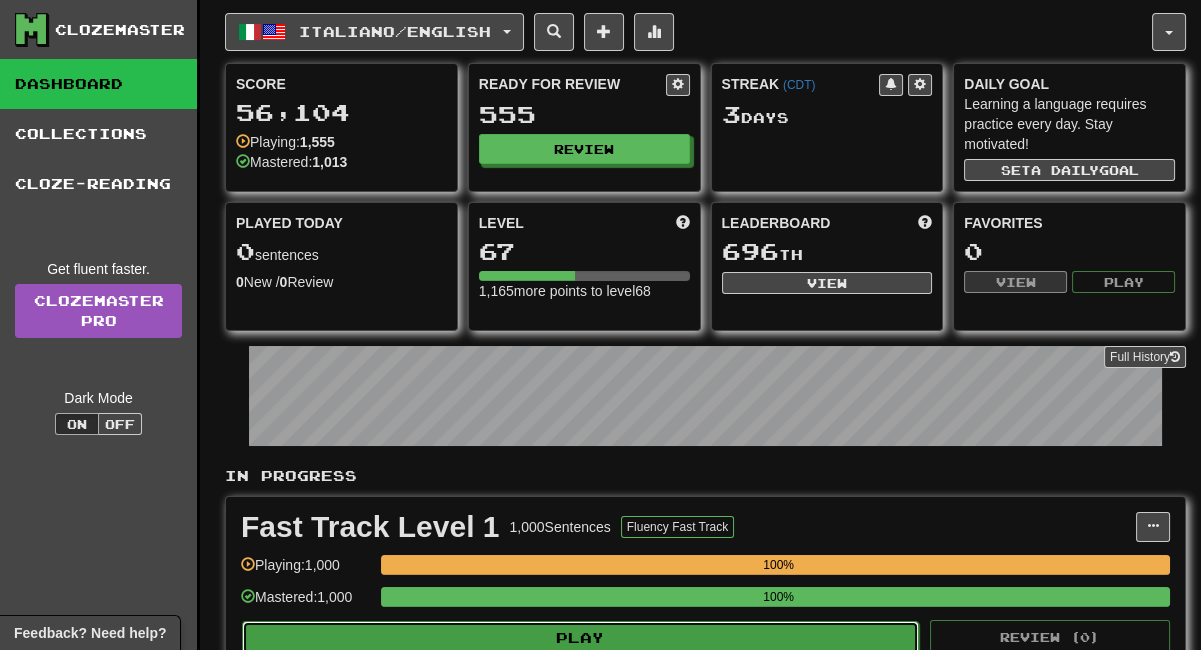 click on "Play" at bounding box center (580, 638) 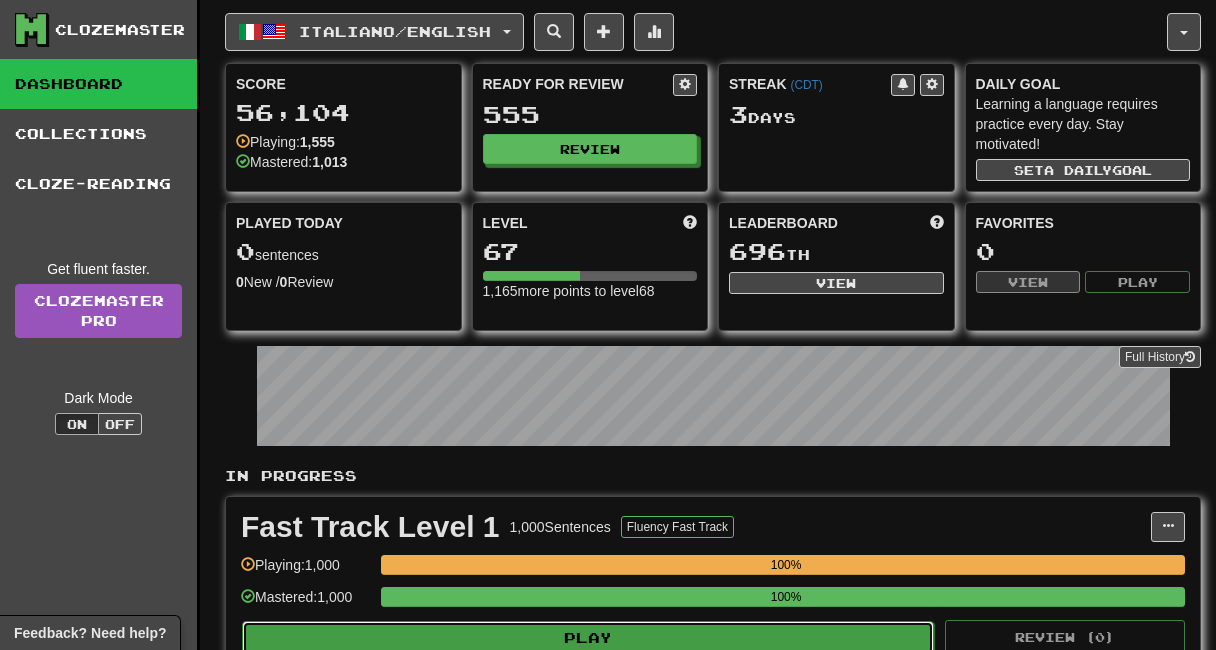 select on "**" 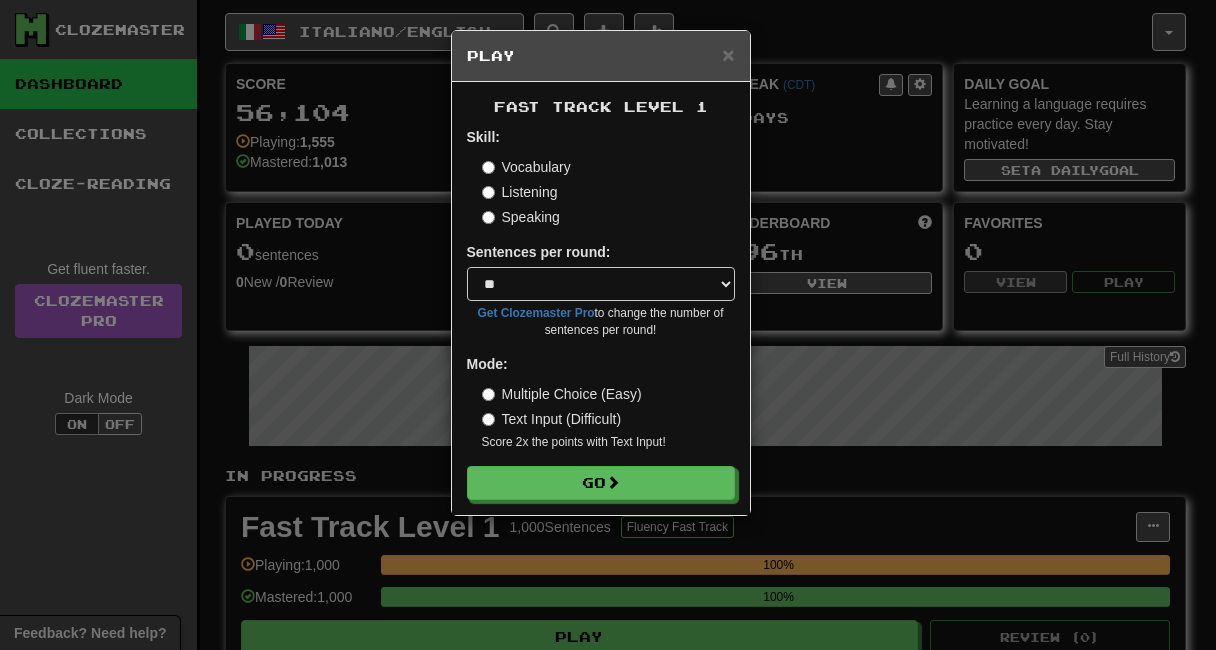 click on "Listening" at bounding box center [520, 192] 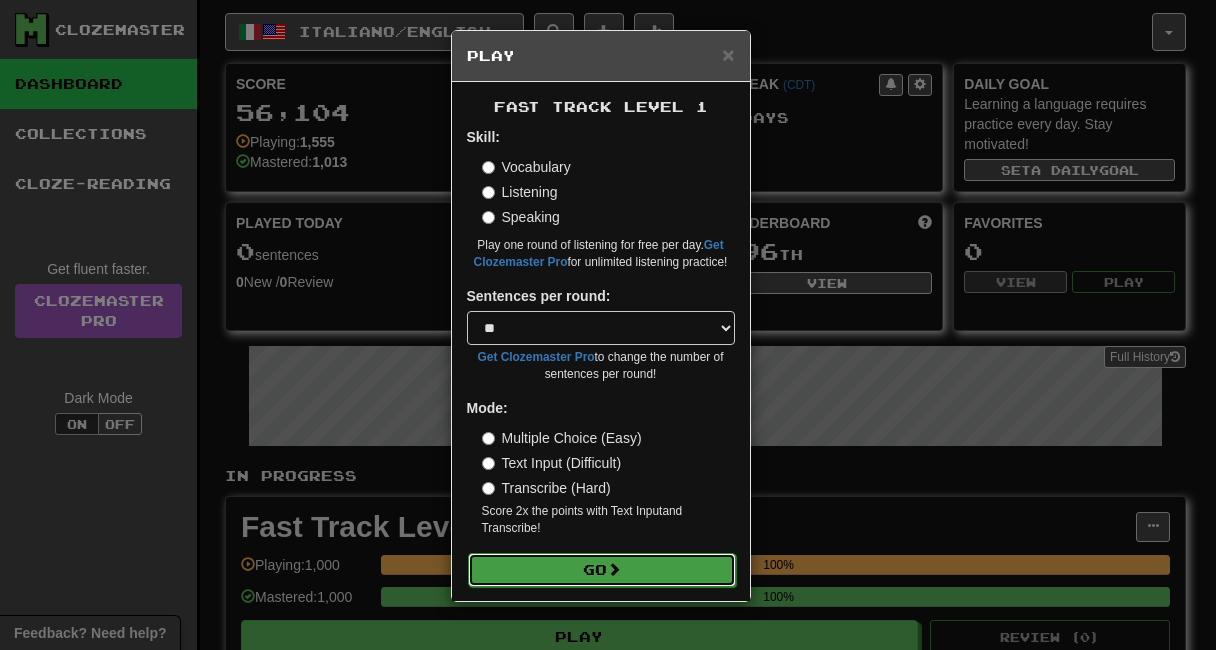 click on "Go" at bounding box center (602, 570) 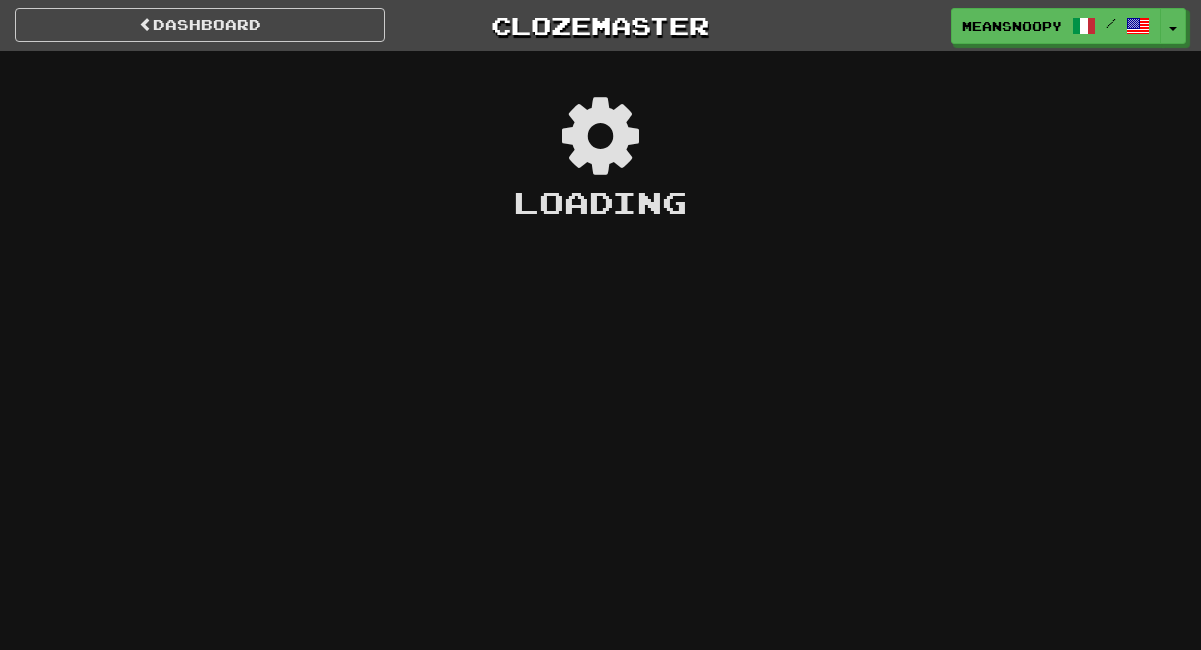 scroll, scrollTop: 0, scrollLeft: 0, axis: both 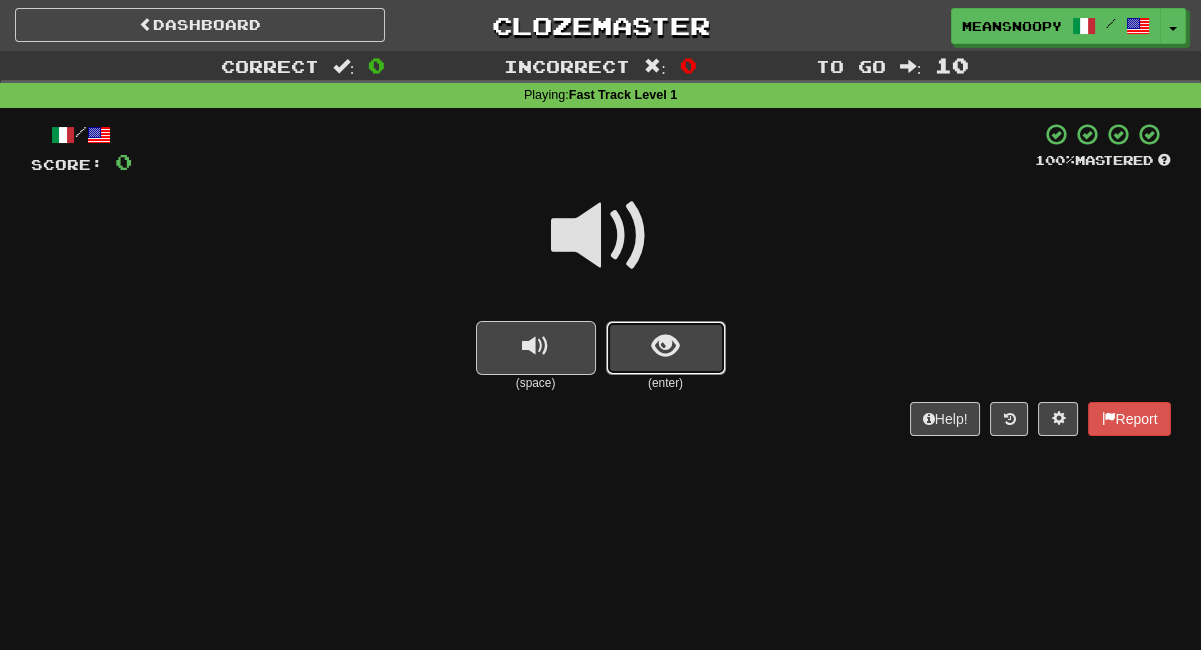 click at bounding box center [666, 348] 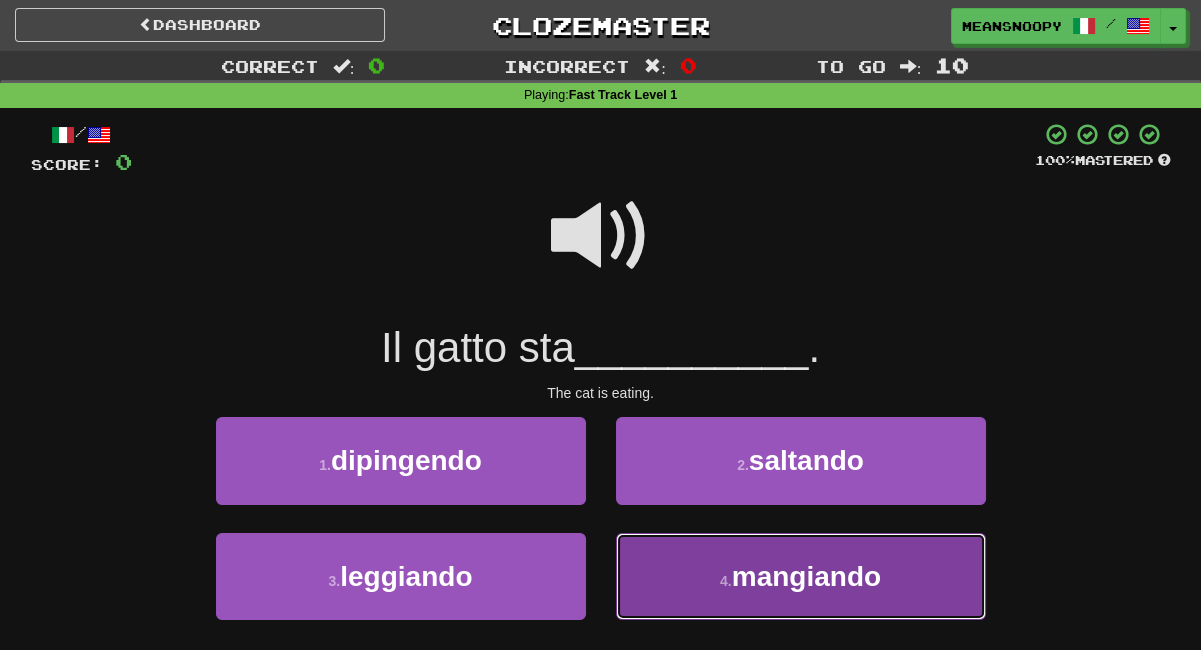 click on "4 .  mangiando" at bounding box center (801, 576) 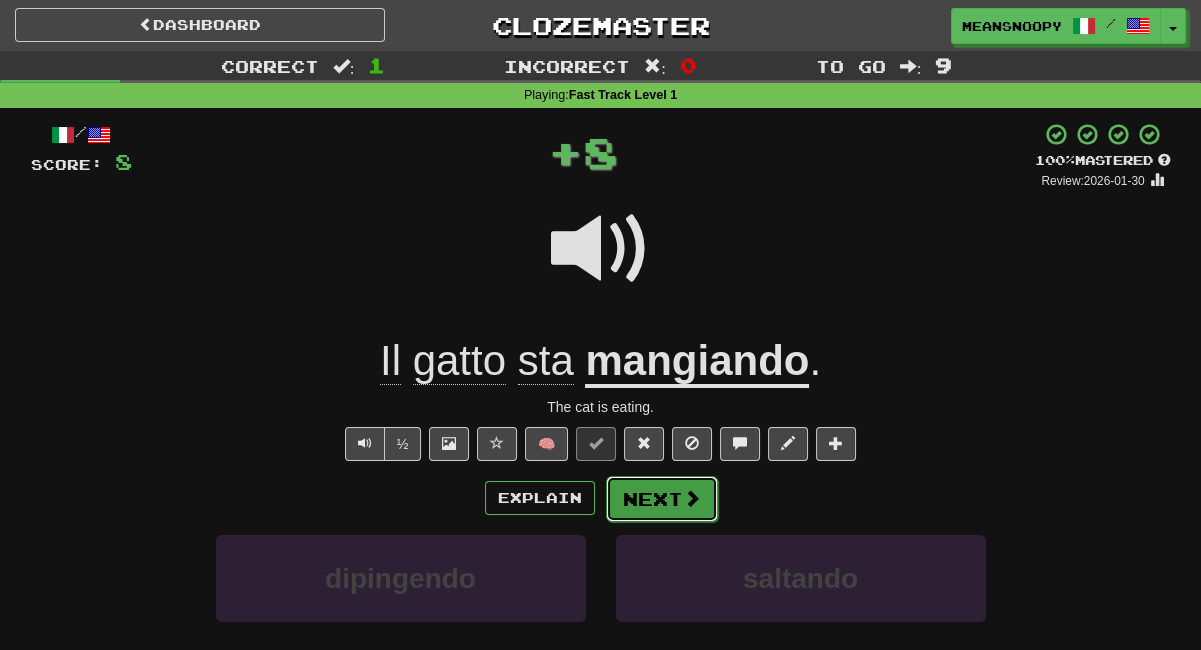 click on "Next" at bounding box center (662, 499) 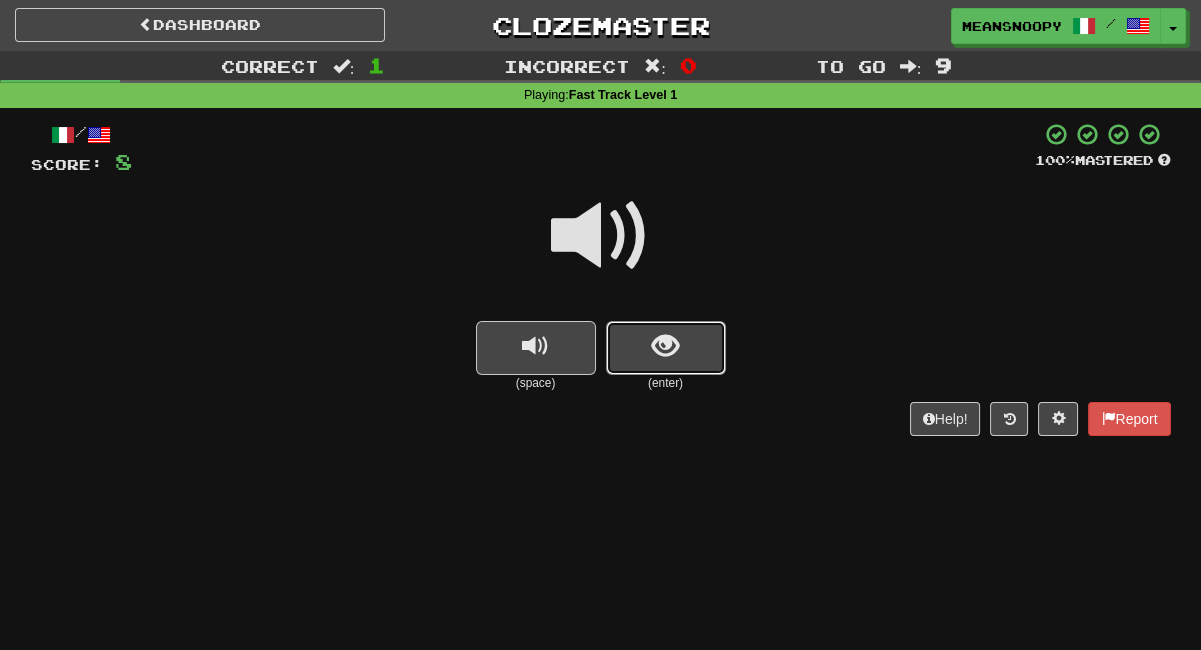 click at bounding box center [665, 346] 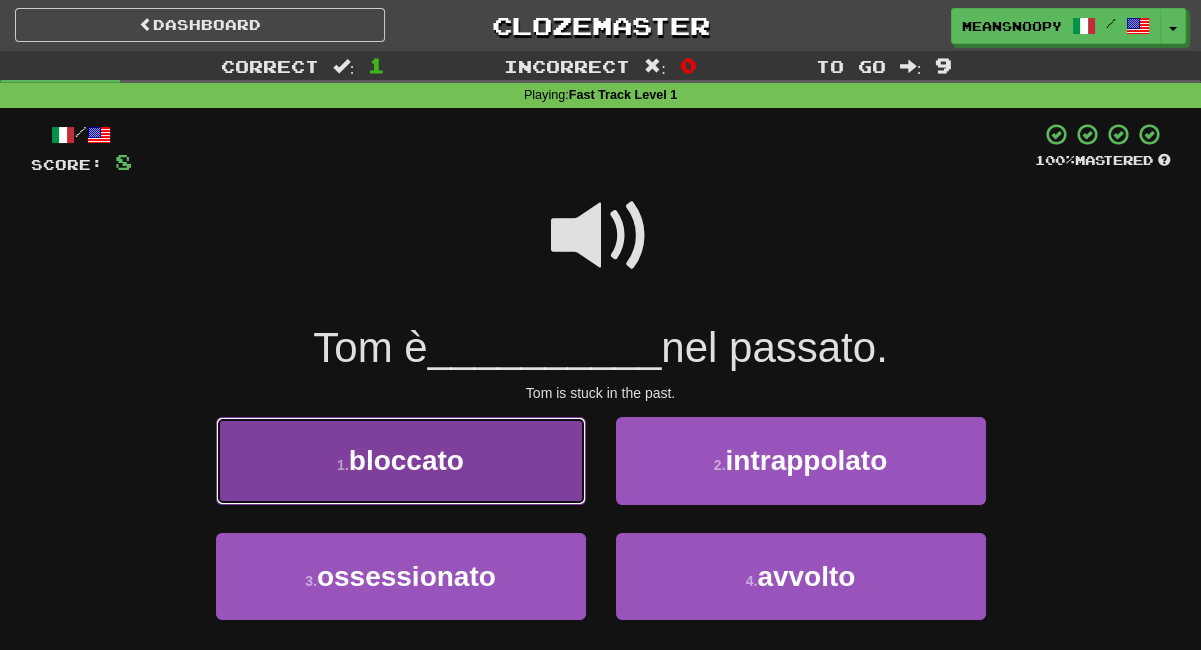 click on "1 .  bloccato" at bounding box center (401, 460) 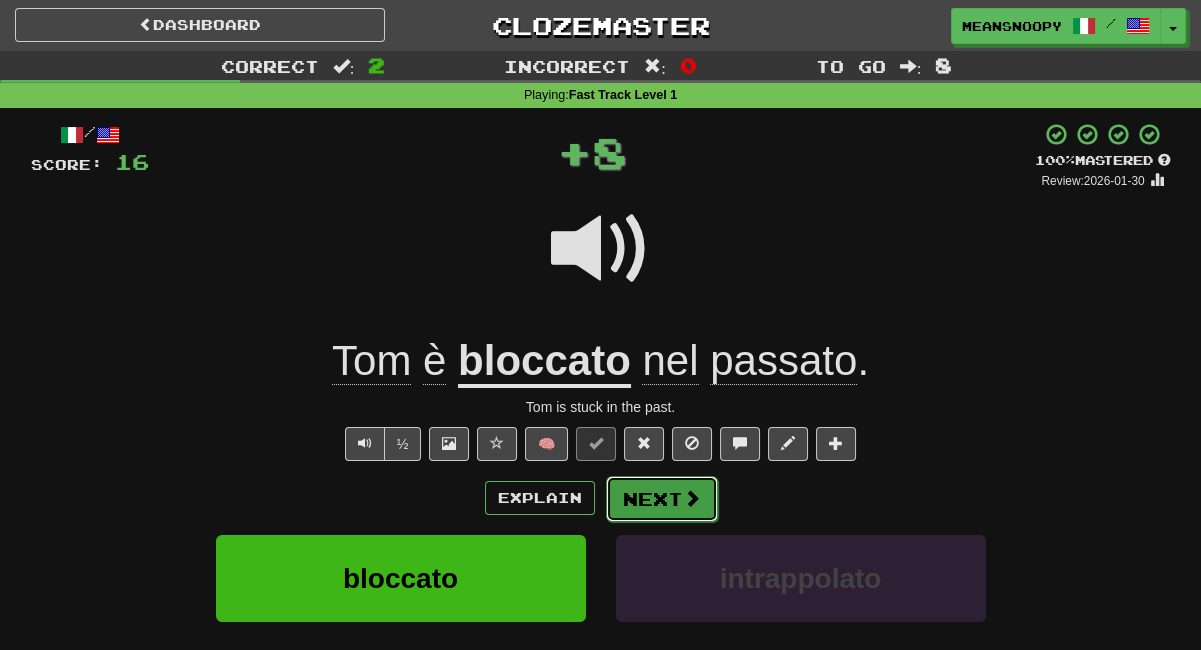 click on "Next" at bounding box center [662, 499] 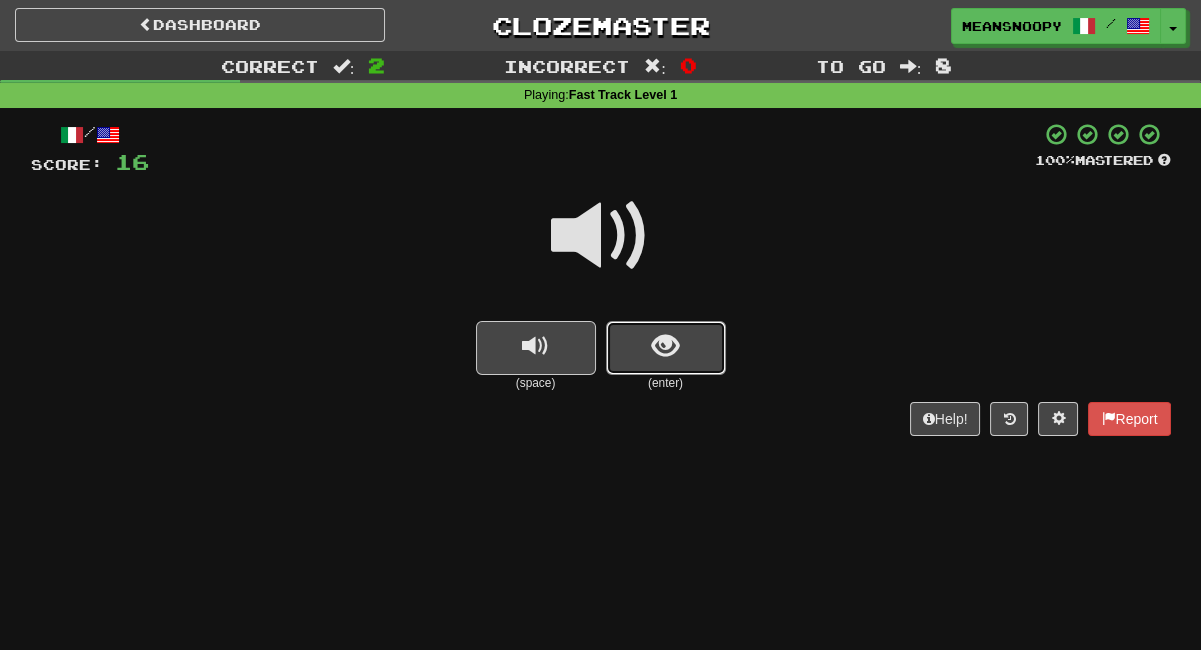 click at bounding box center [665, 346] 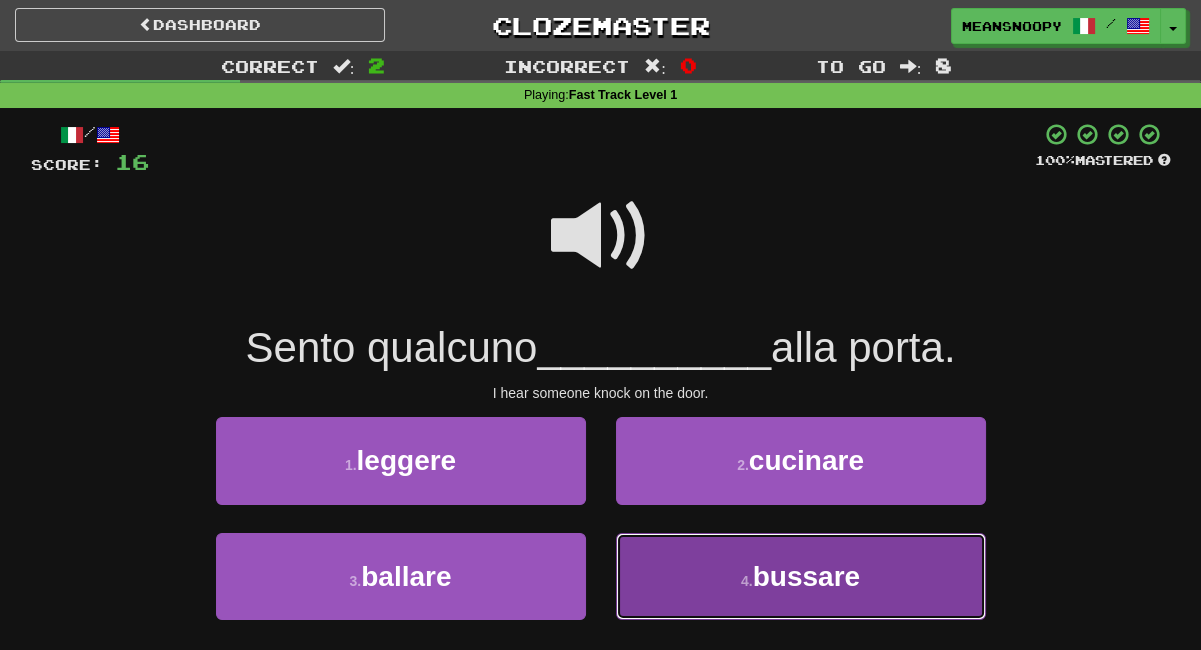 click on "4 .  bussare" at bounding box center [801, 576] 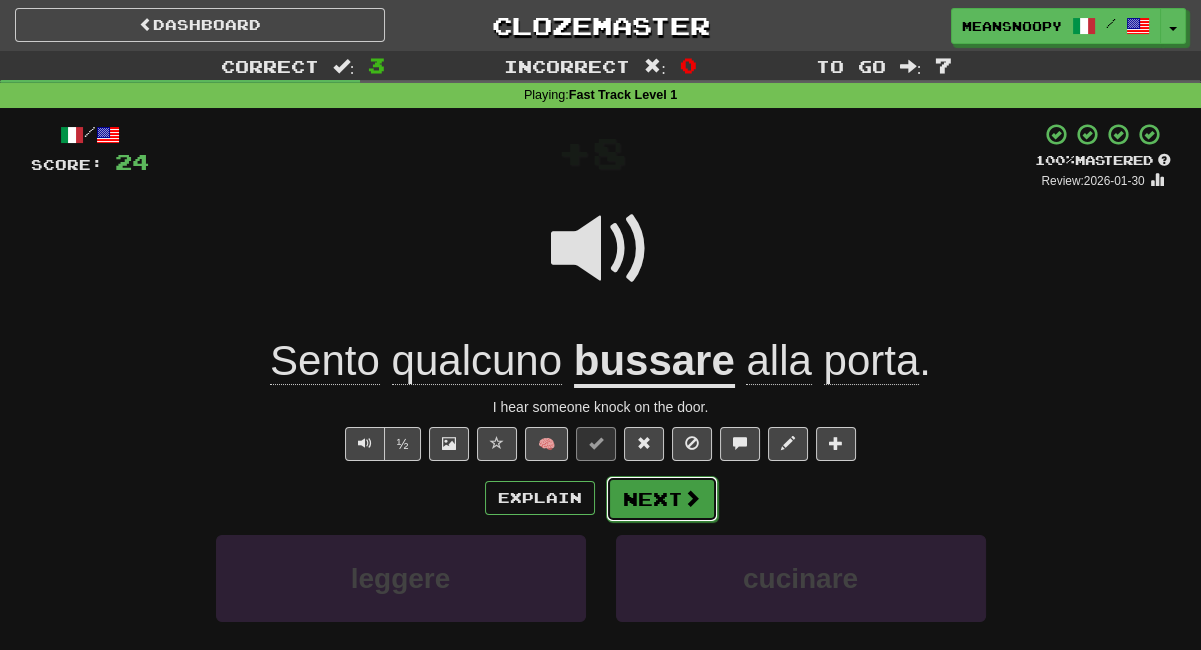 click on "Next" at bounding box center (662, 499) 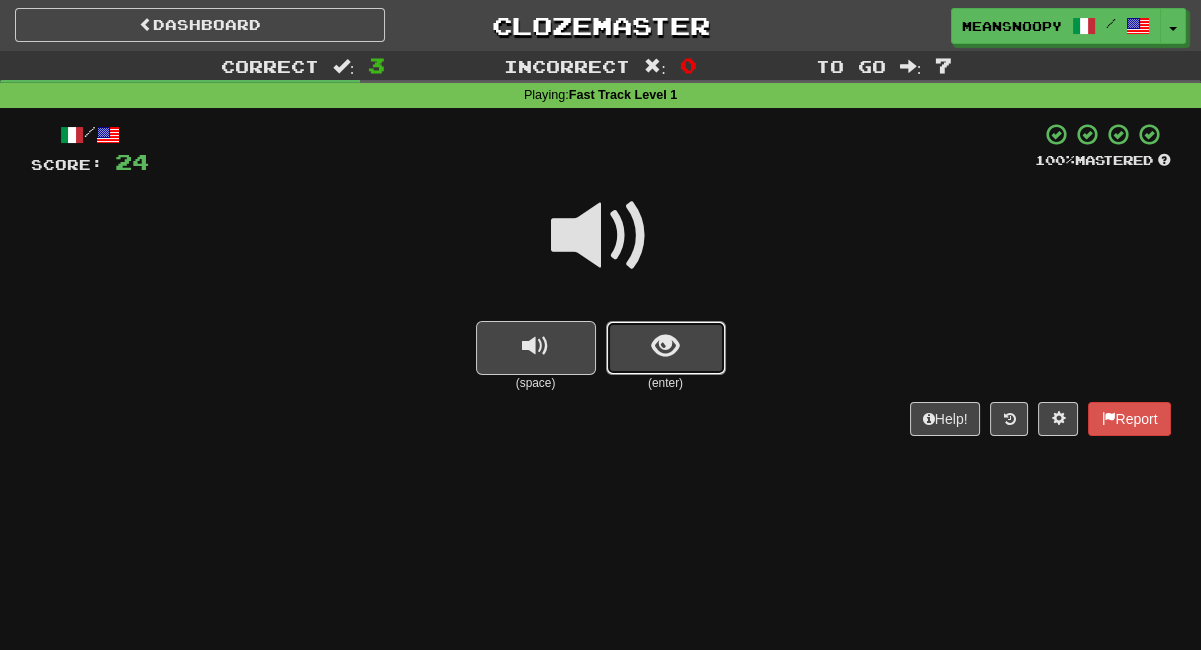 click at bounding box center [666, 348] 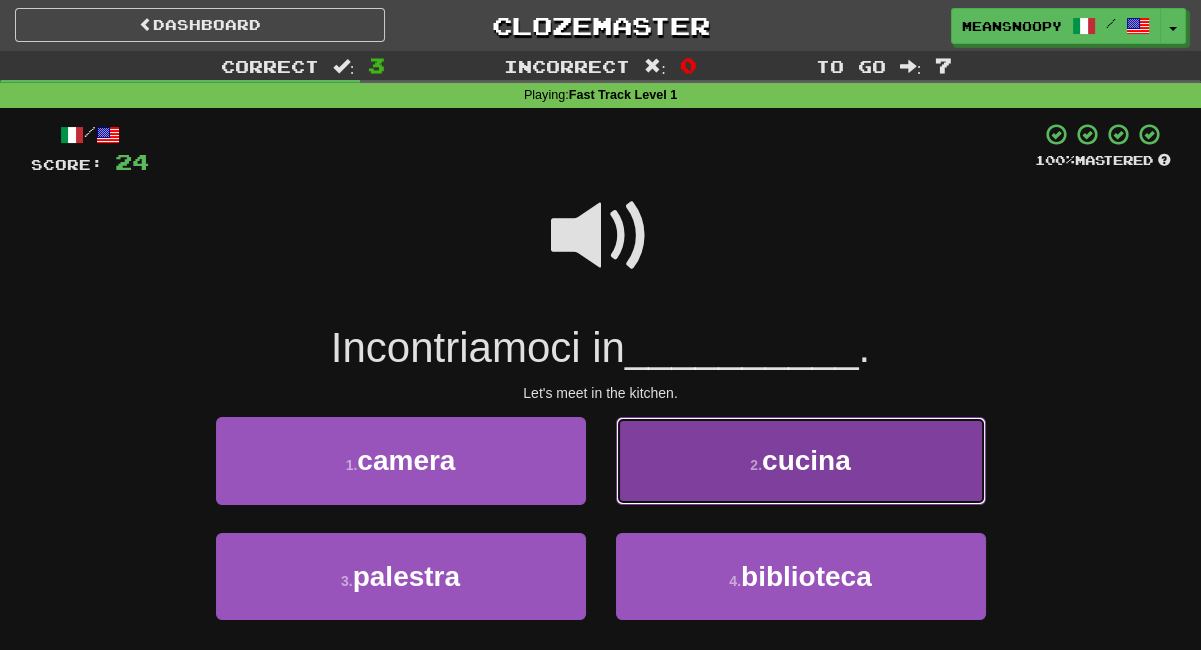 click on "2 .  cucina" at bounding box center (801, 460) 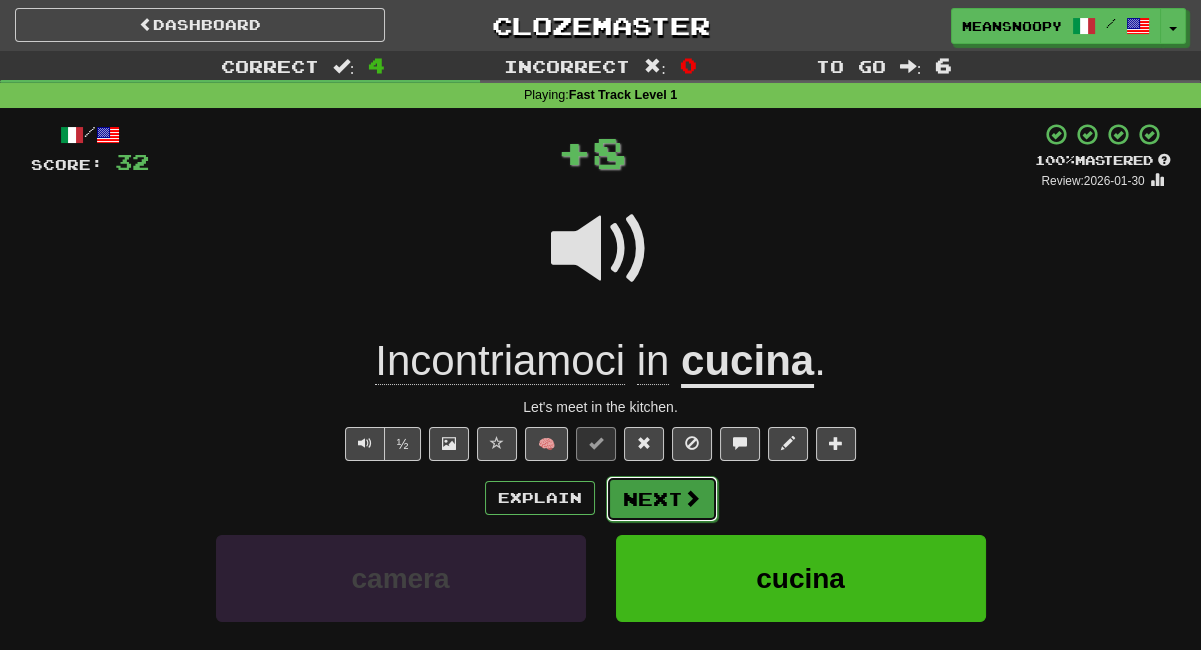 click on "Next" at bounding box center [662, 499] 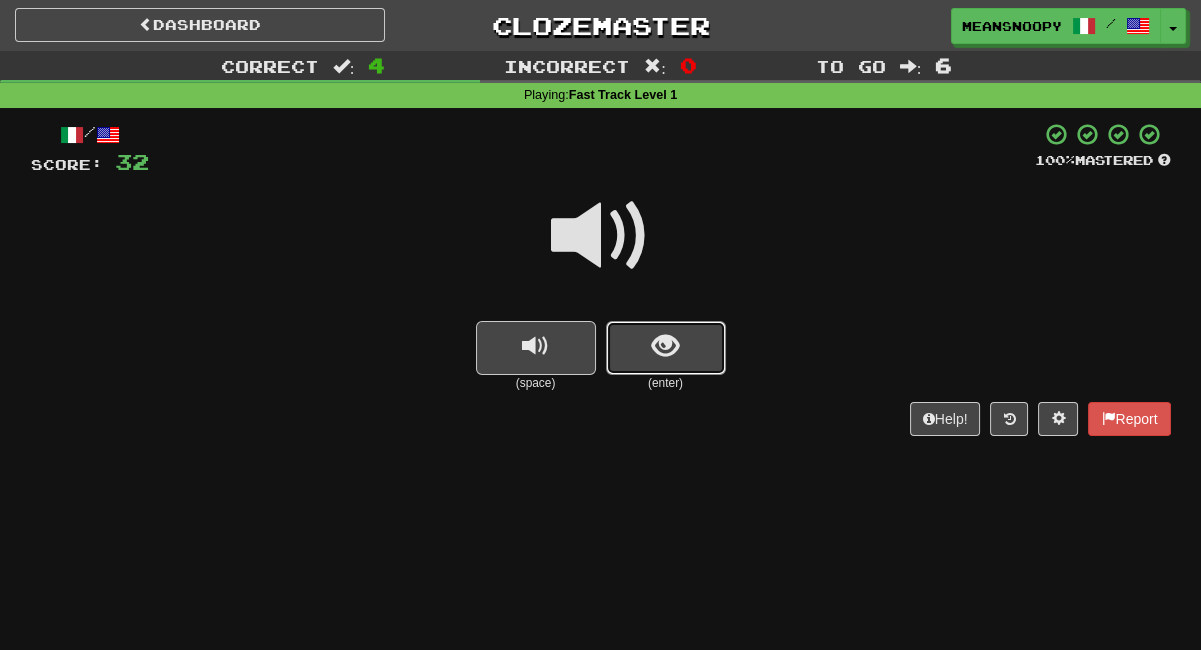 click at bounding box center [665, 346] 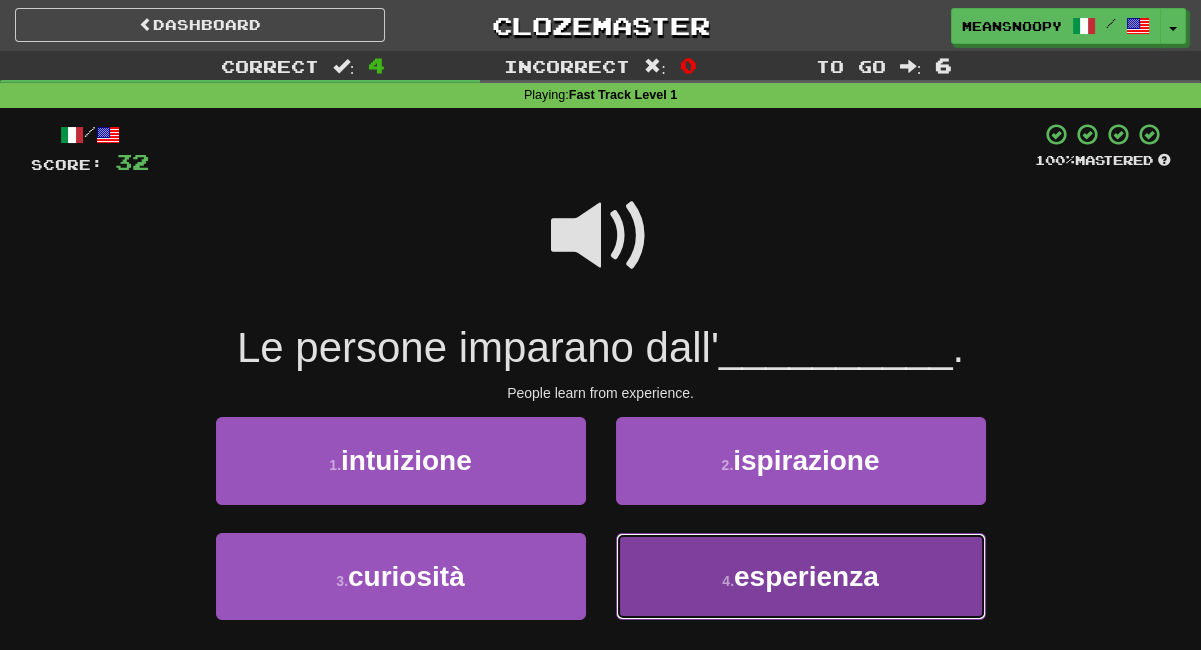 click on "4 .  esperienza" at bounding box center (801, 576) 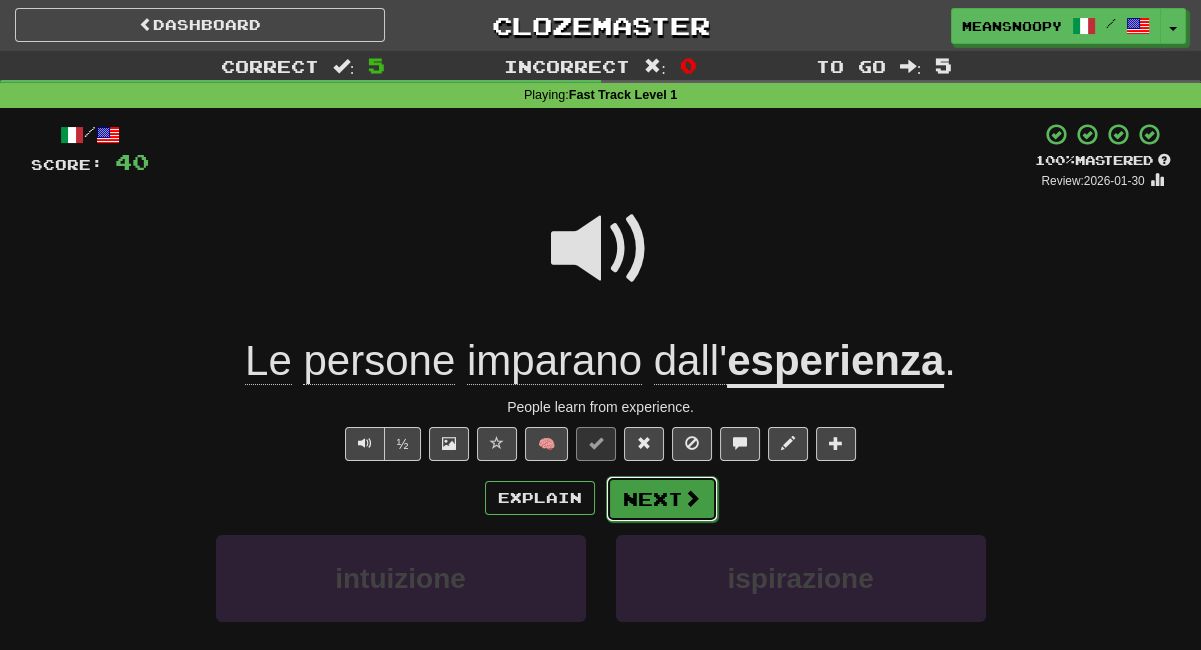 click on "Next" at bounding box center [662, 499] 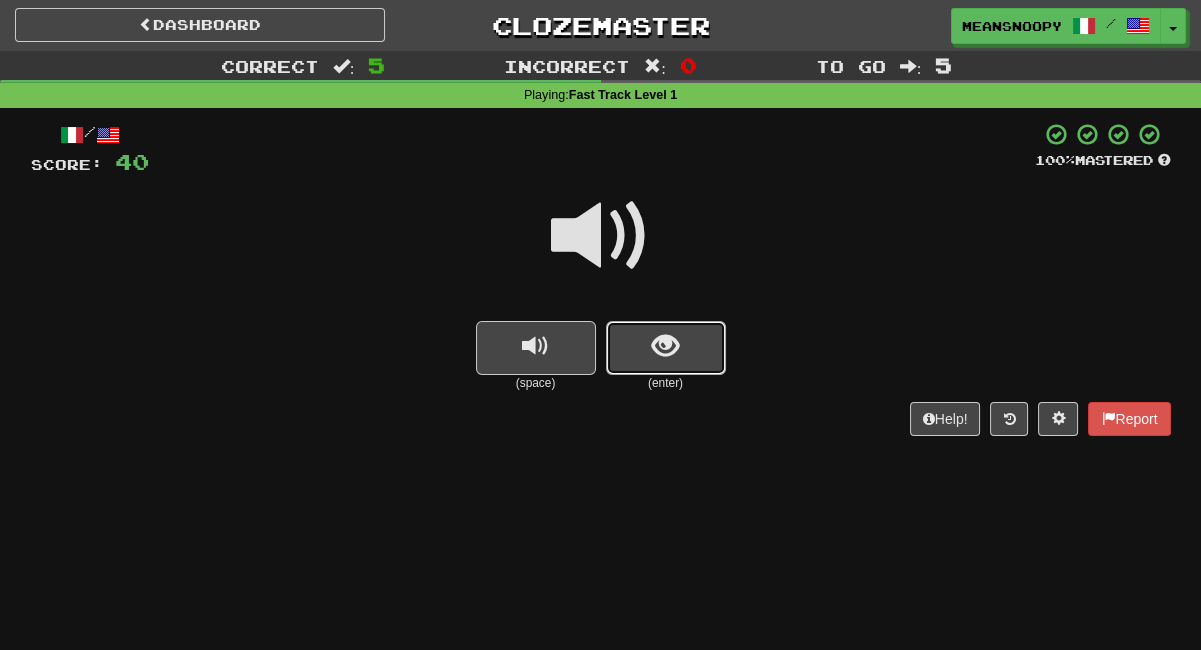 click at bounding box center (665, 346) 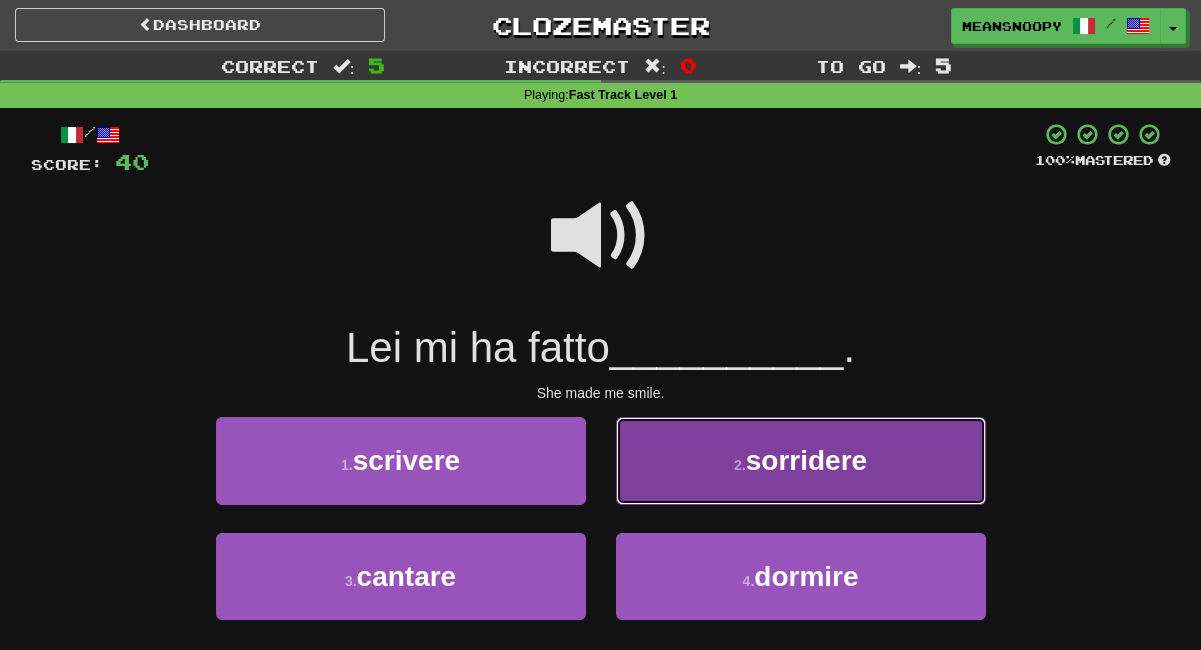 click on "2 .  sorridere" at bounding box center (801, 460) 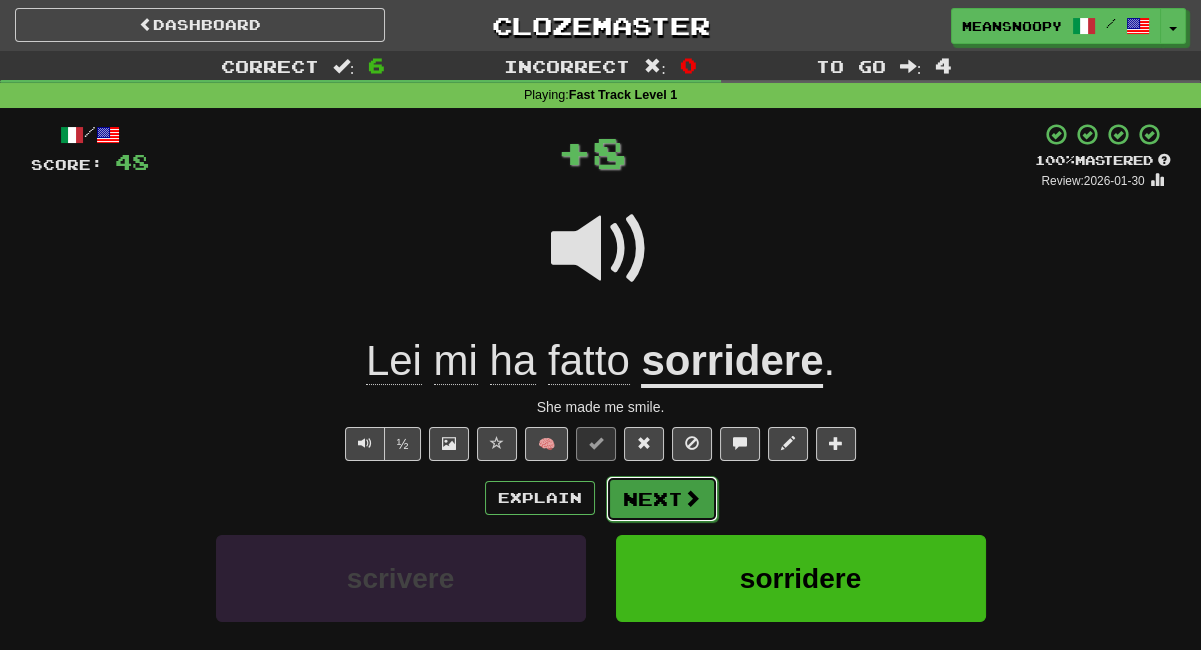 click on "Next" at bounding box center (662, 499) 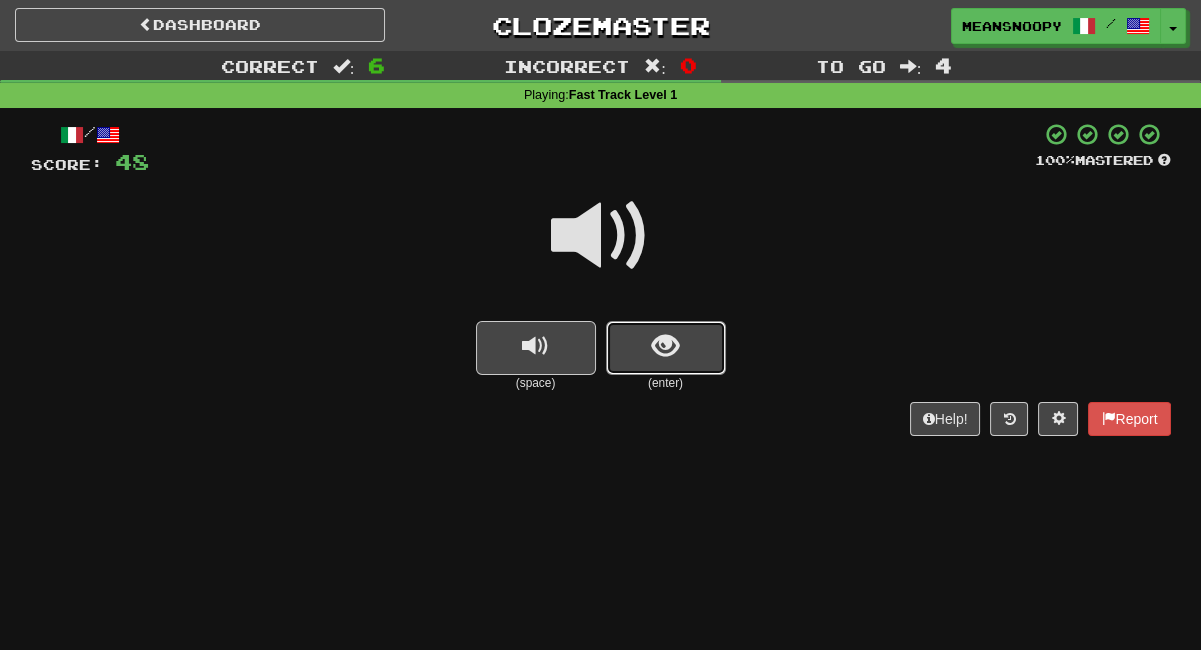 click at bounding box center [665, 346] 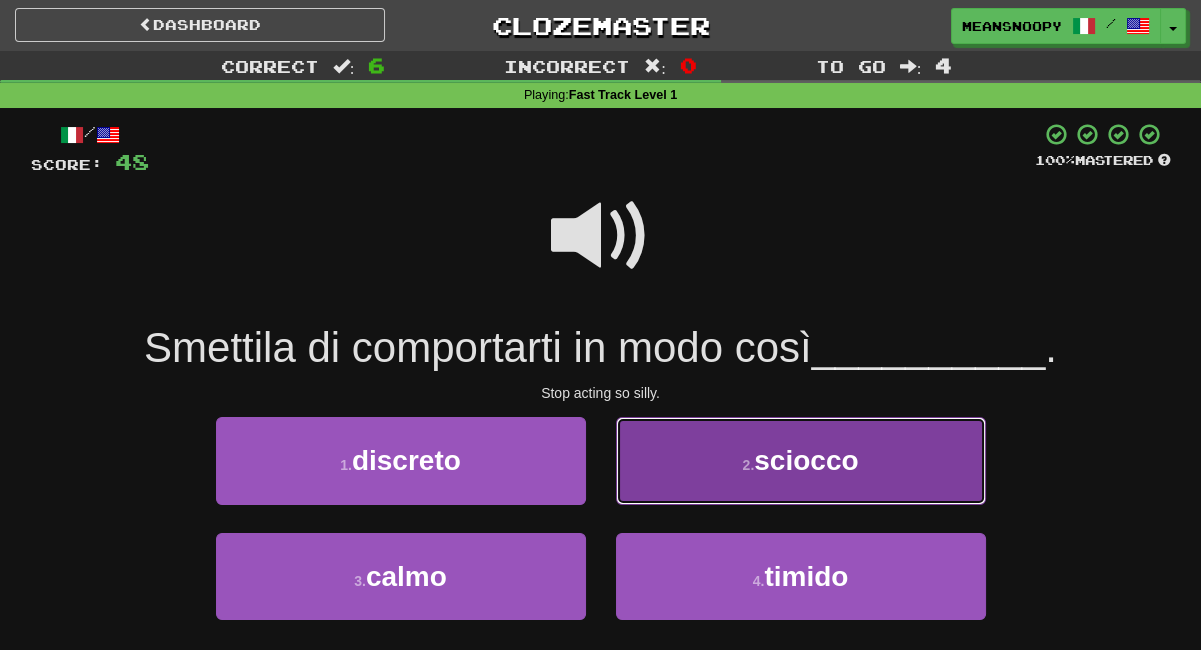 click on "2 .  sciocco" at bounding box center (801, 460) 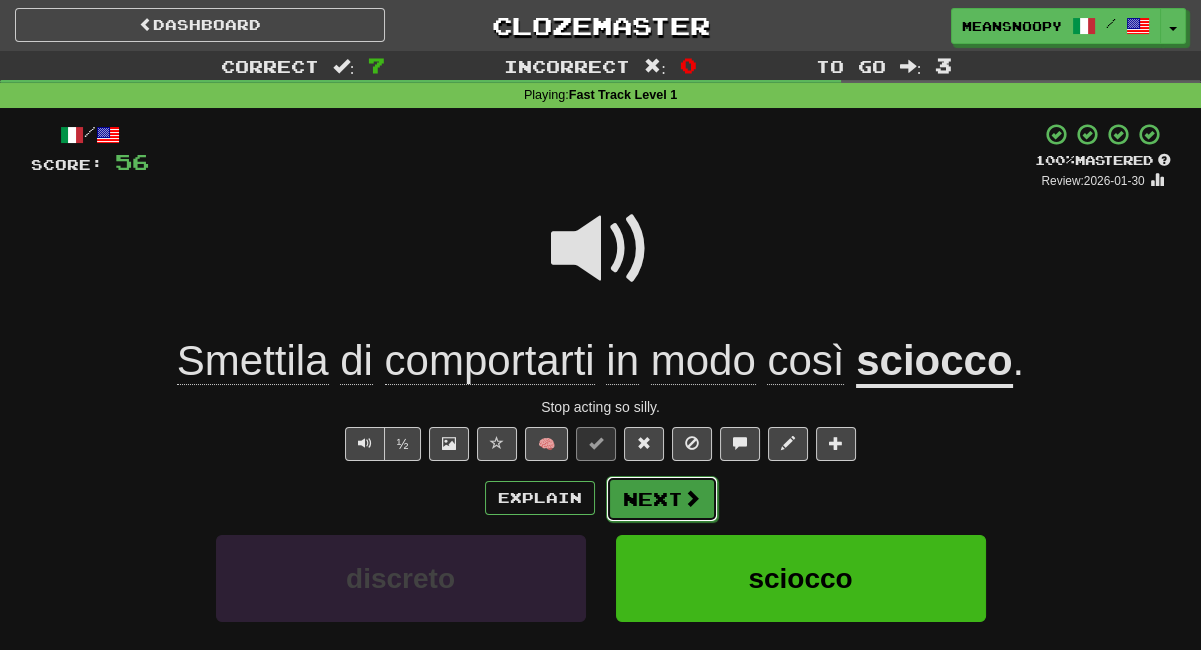 click on "Next" at bounding box center (662, 499) 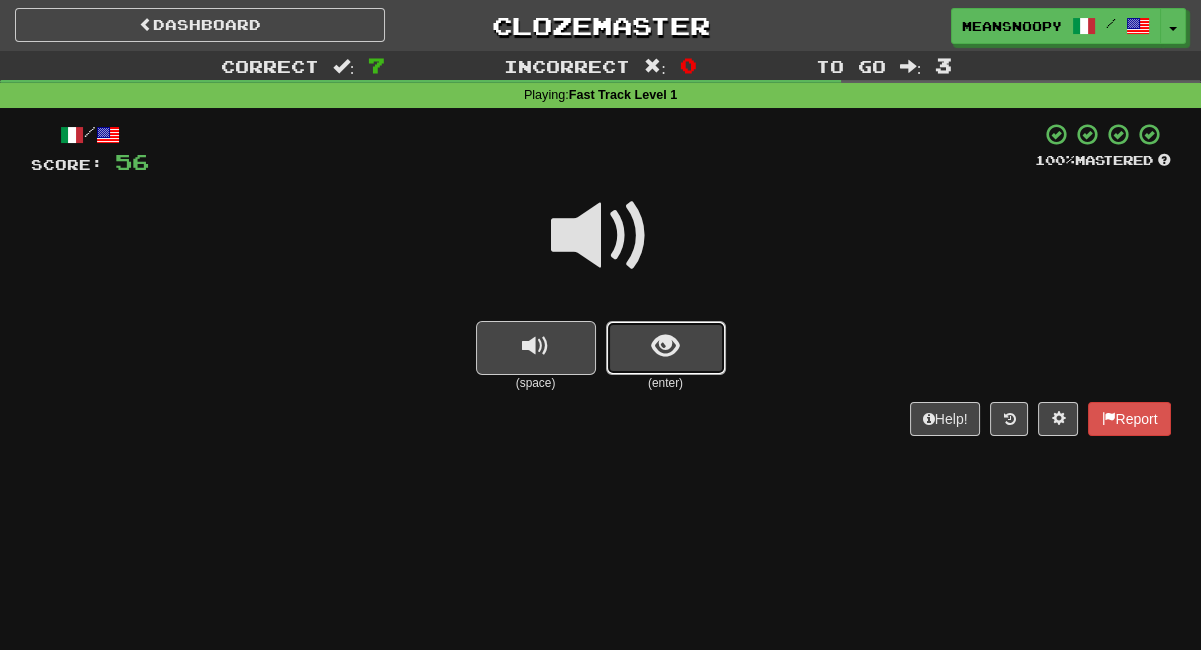click at bounding box center [666, 348] 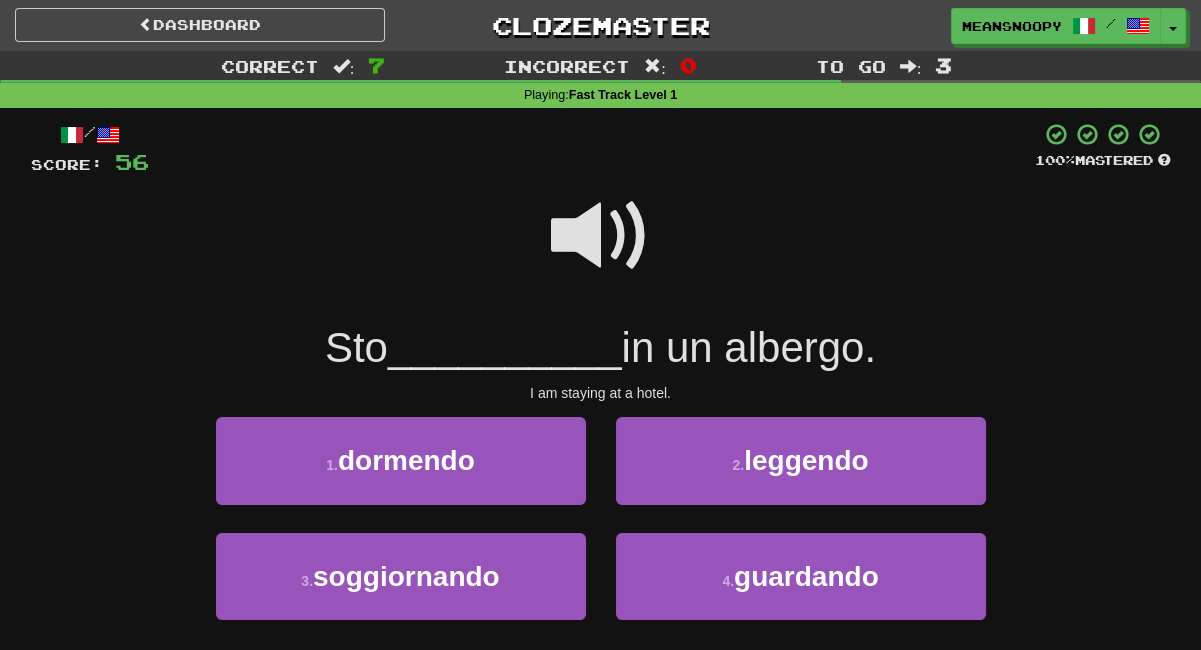 click at bounding box center [601, 236] 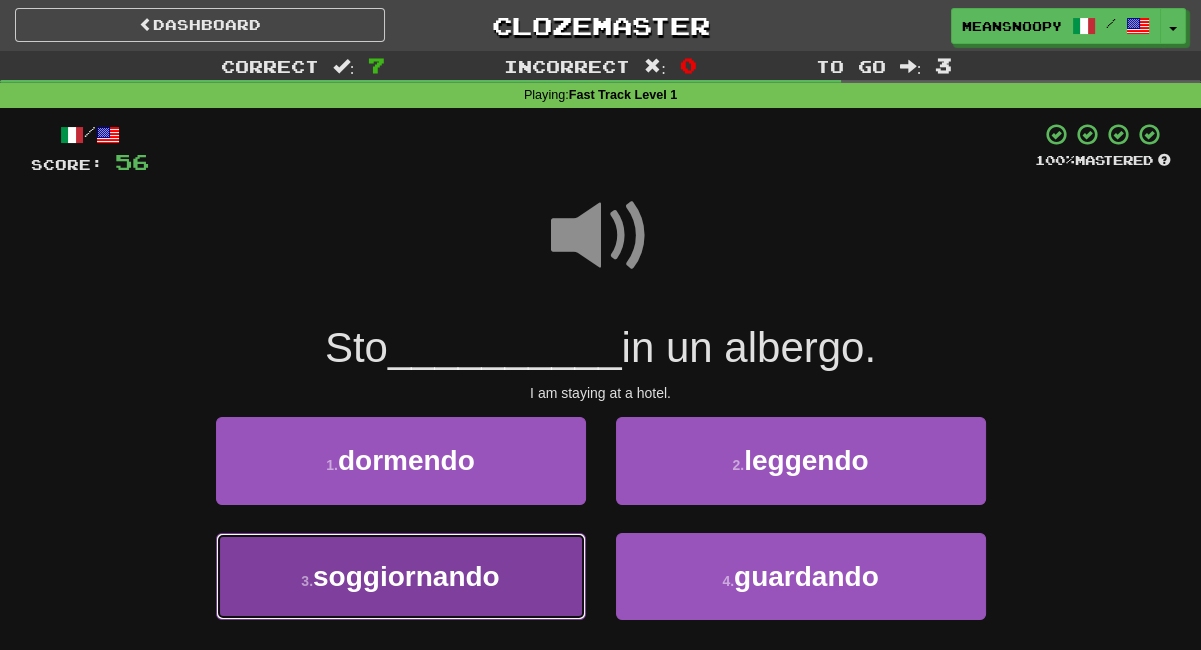 click on "soggiornando" at bounding box center [406, 576] 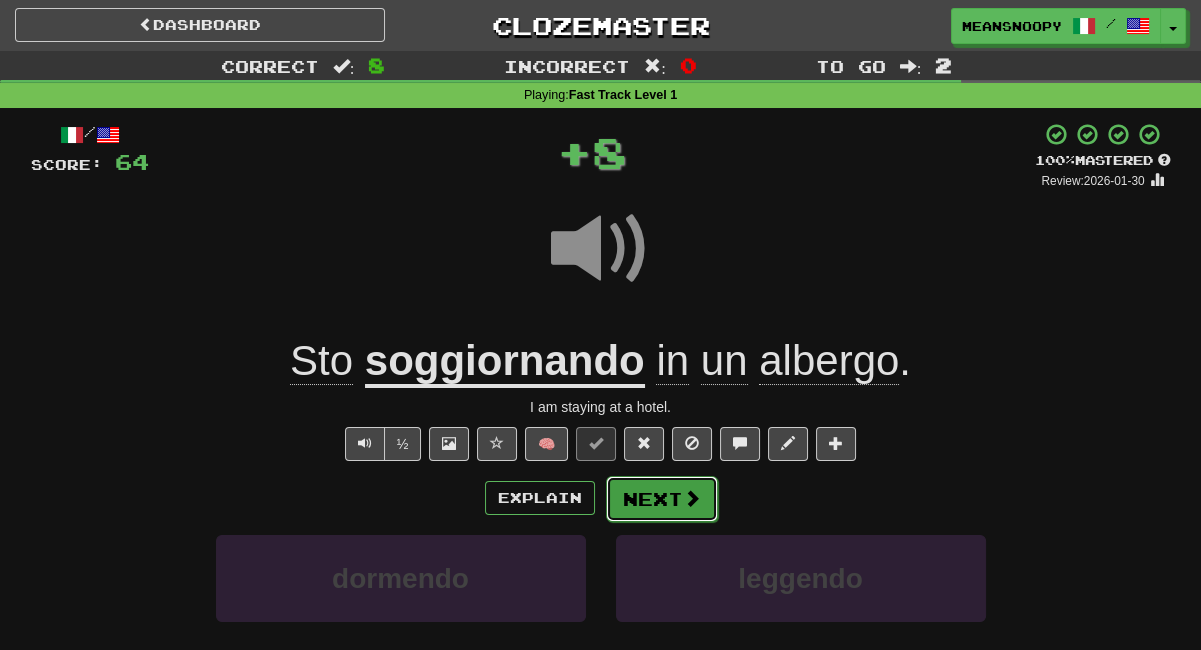 click on "Next" at bounding box center (662, 499) 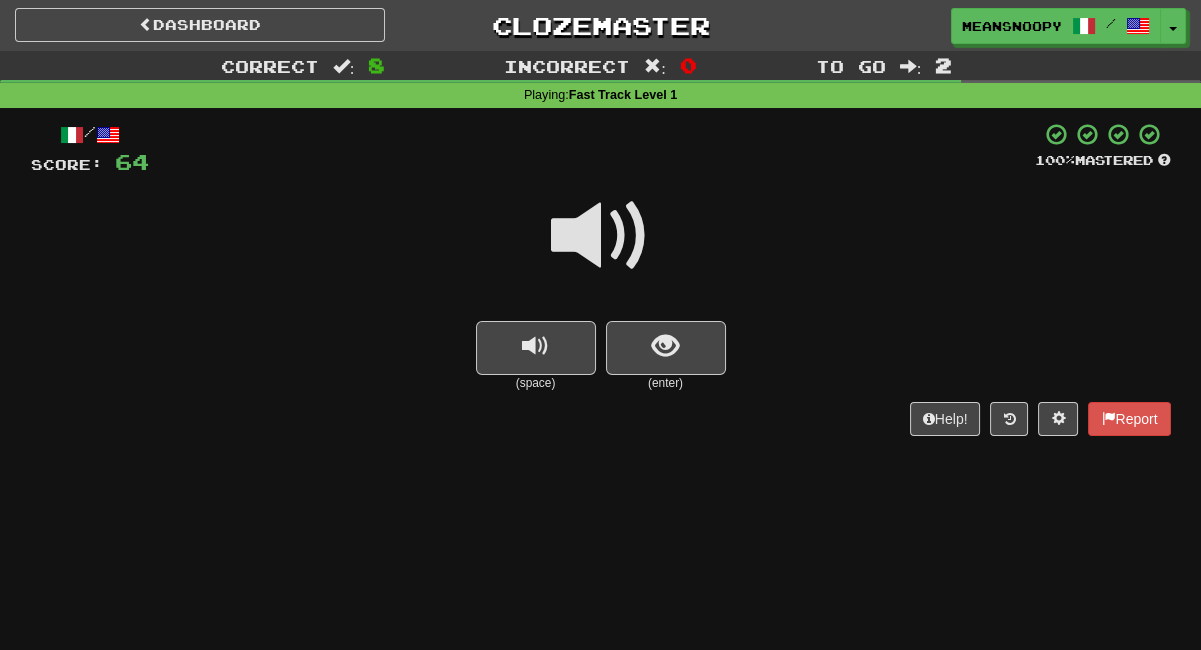 click on "(enter)" at bounding box center (666, 383) 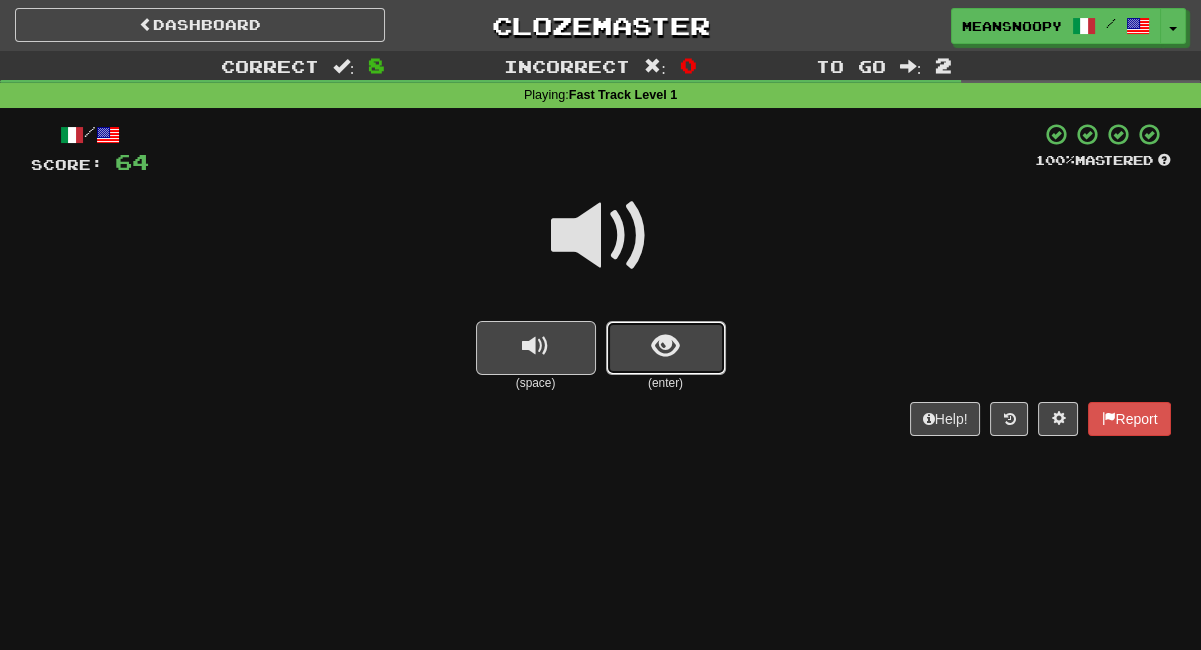 click at bounding box center [665, 346] 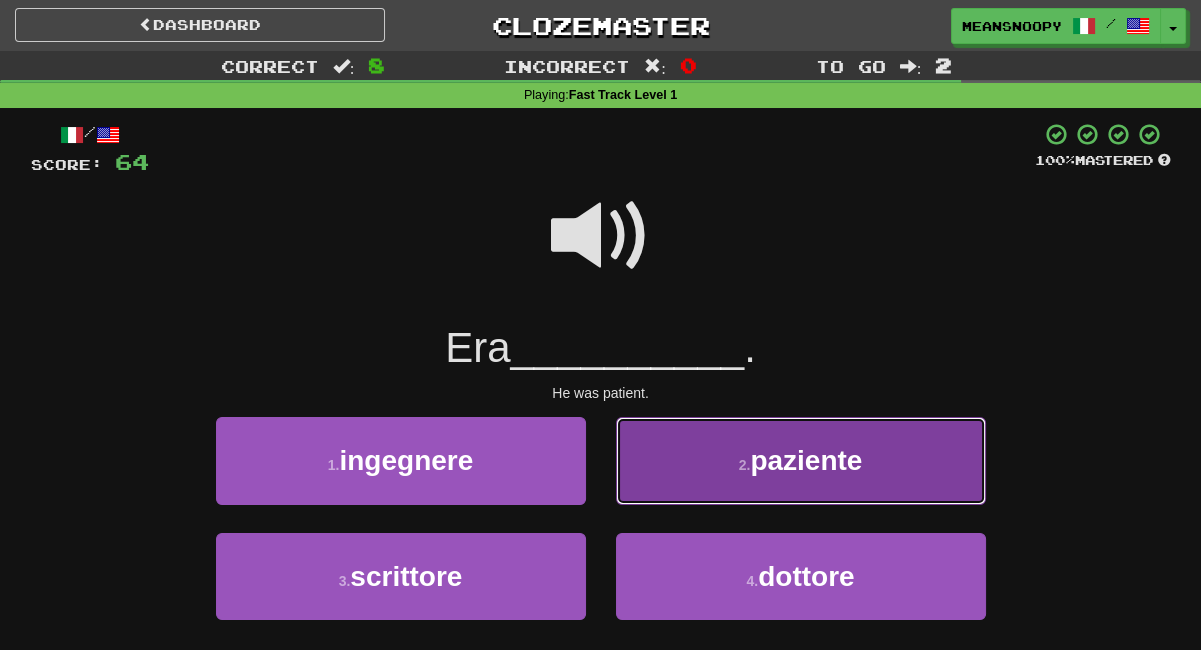 click on "2 .  paziente" at bounding box center [801, 460] 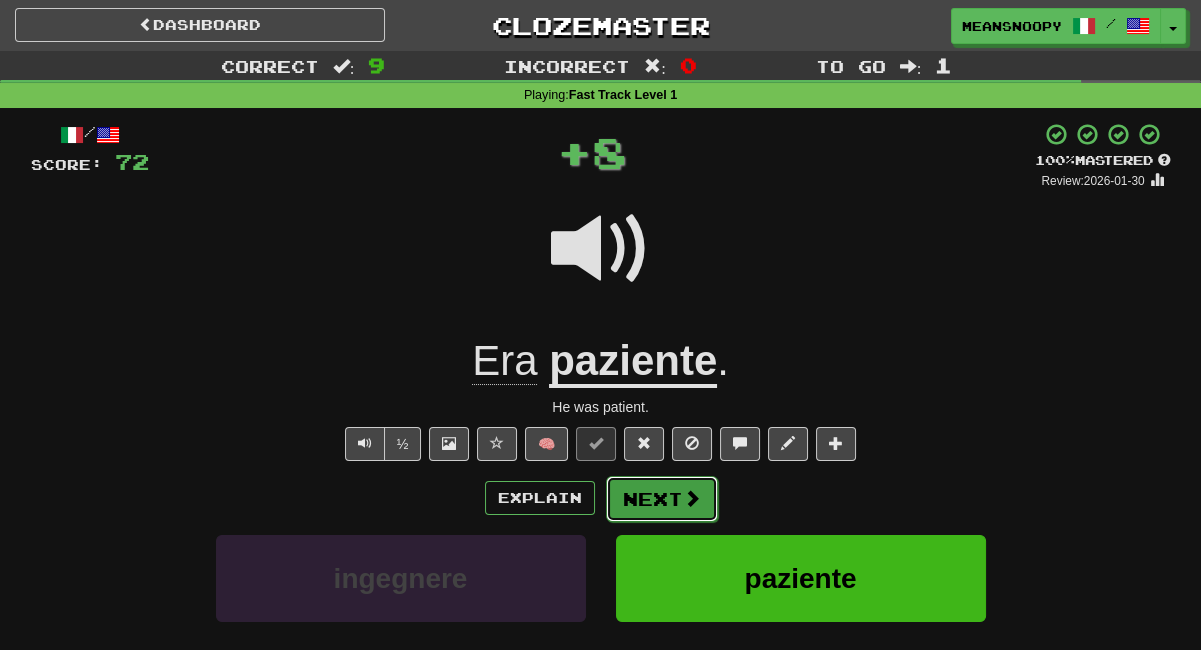 click on "Next" at bounding box center (662, 499) 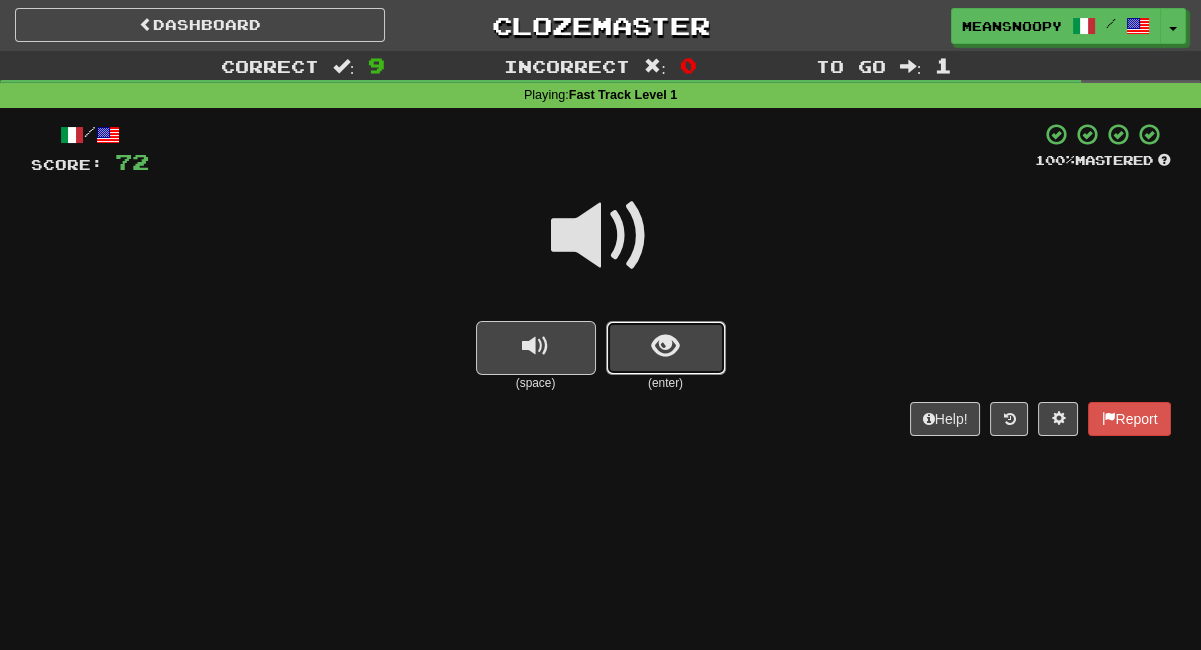 click at bounding box center [666, 348] 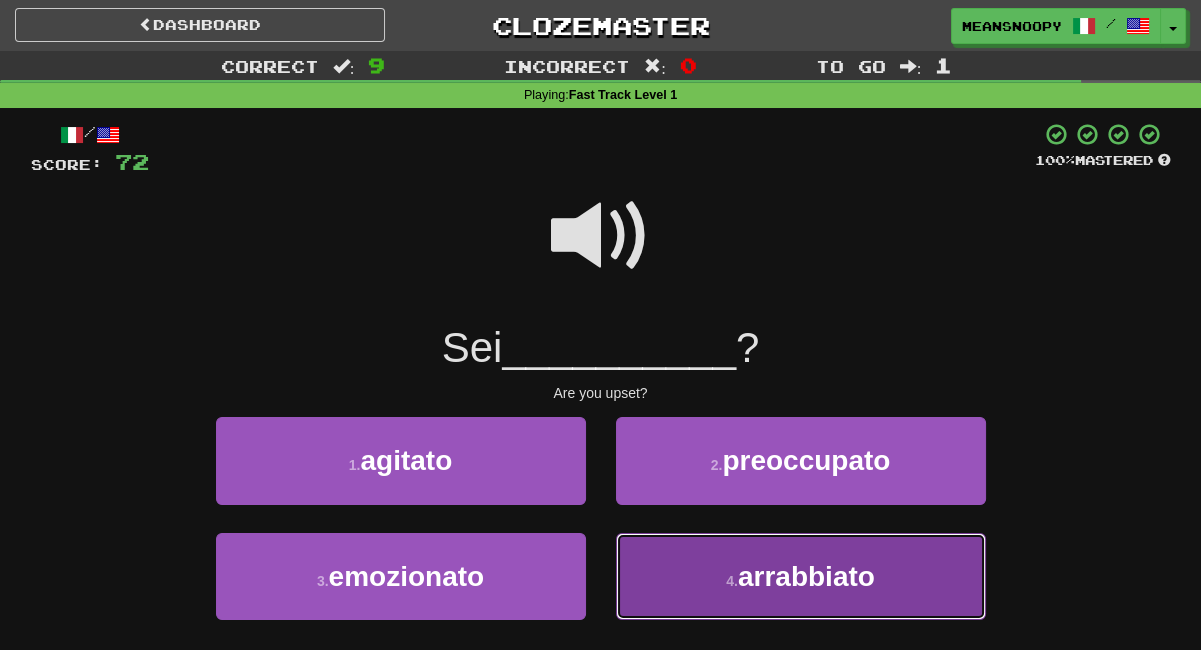 click on "4 .  arrabbiato" at bounding box center (801, 576) 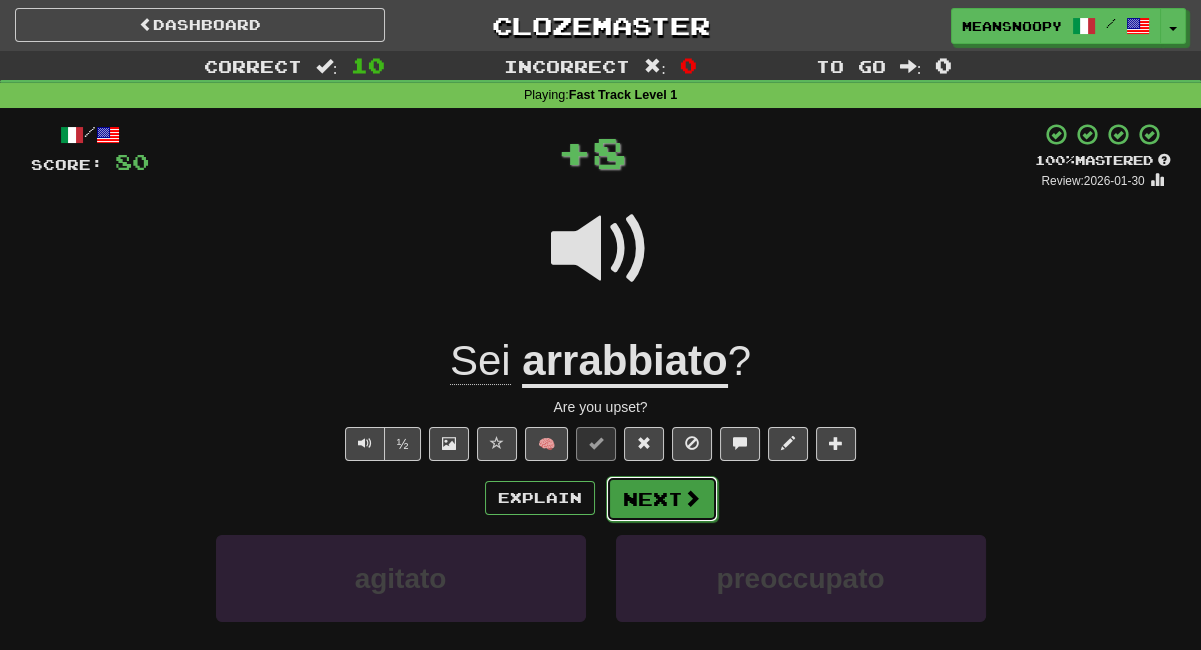 click at bounding box center [692, 498] 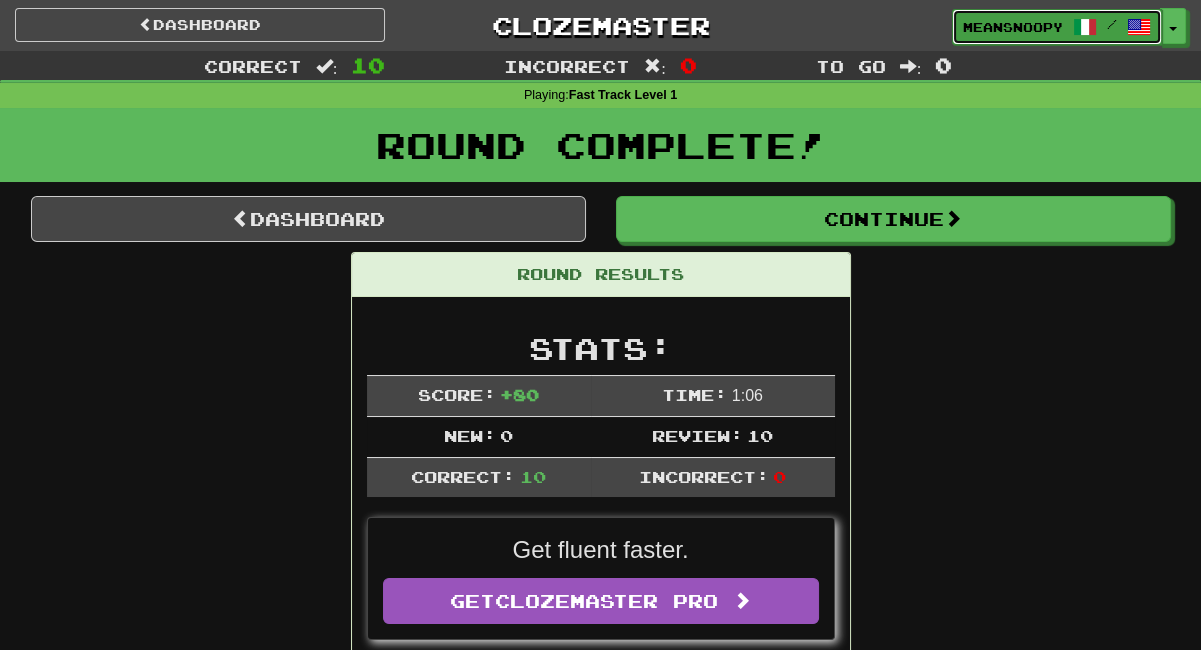 click on "meansnoopy" at bounding box center [1013, 27] 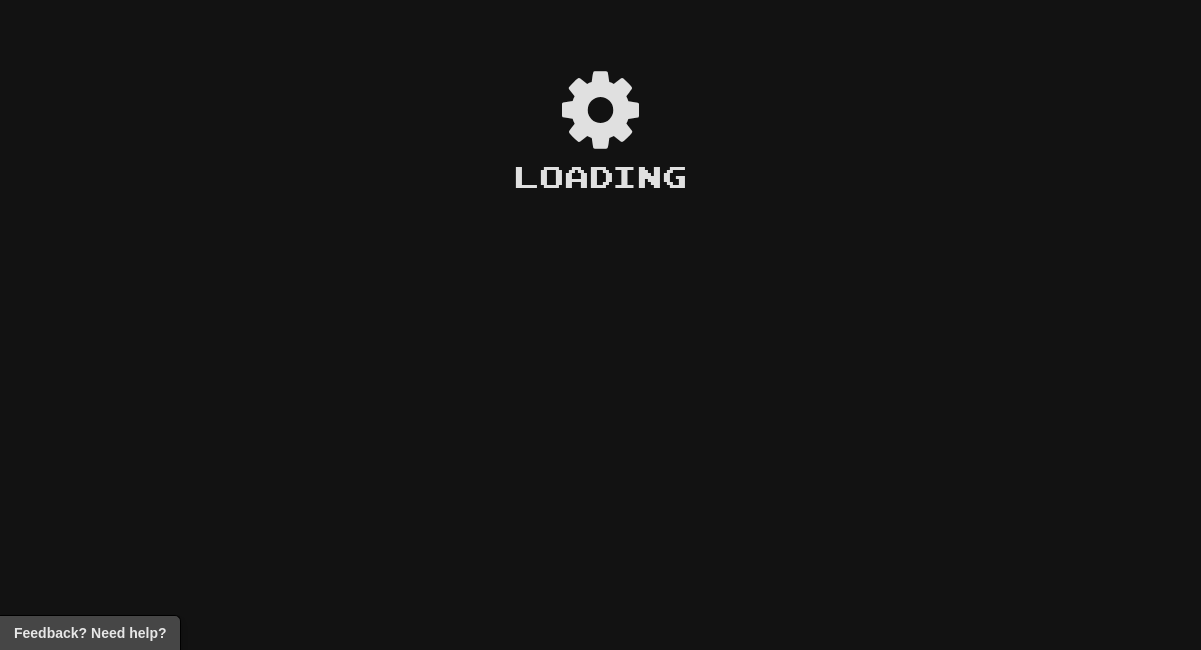 scroll, scrollTop: 0, scrollLeft: 0, axis: both 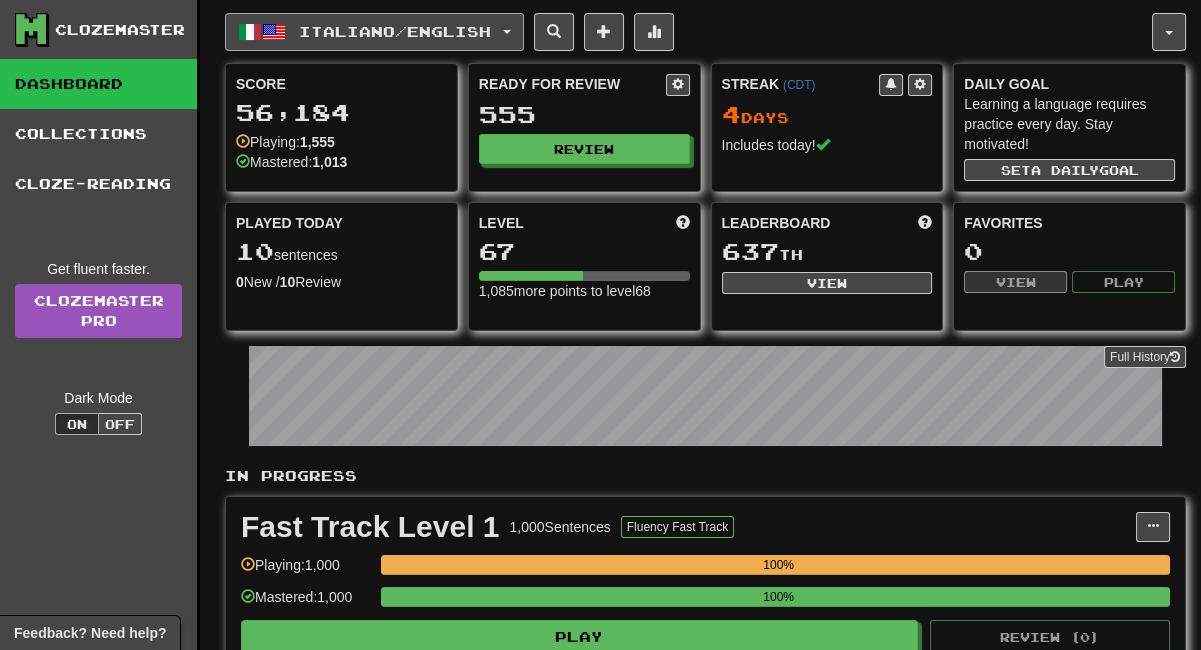 click on "Italiano  /  English" at bounding box center (374, 32) 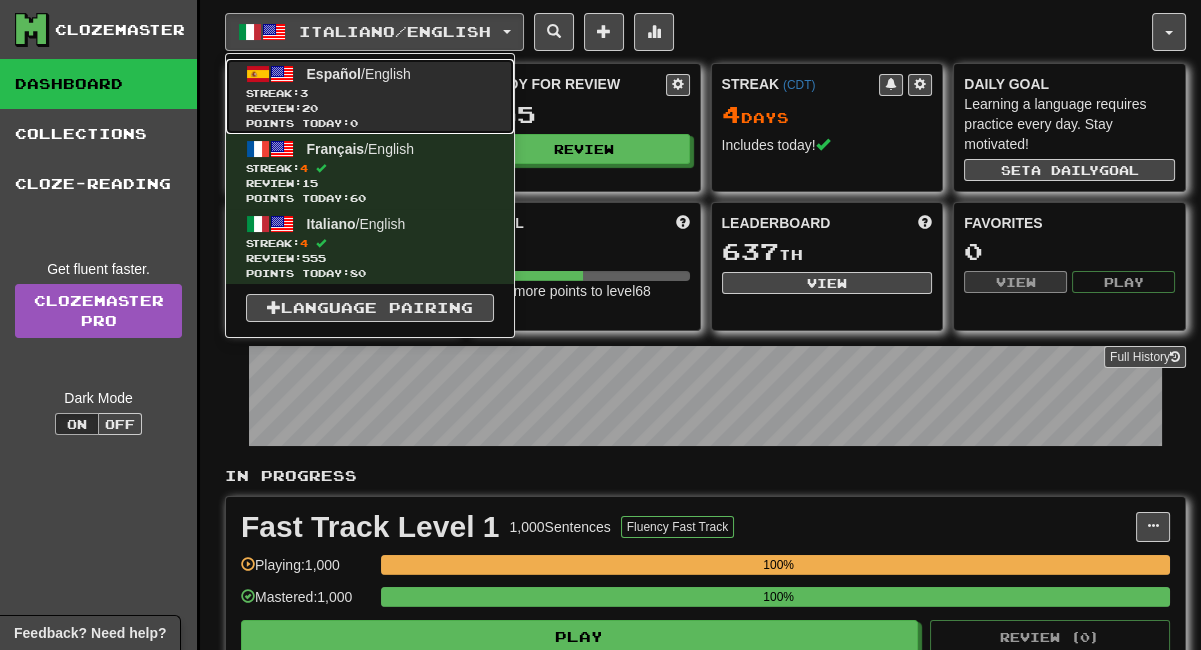 click on "Streak:  3" at bounding box center (370, 93) 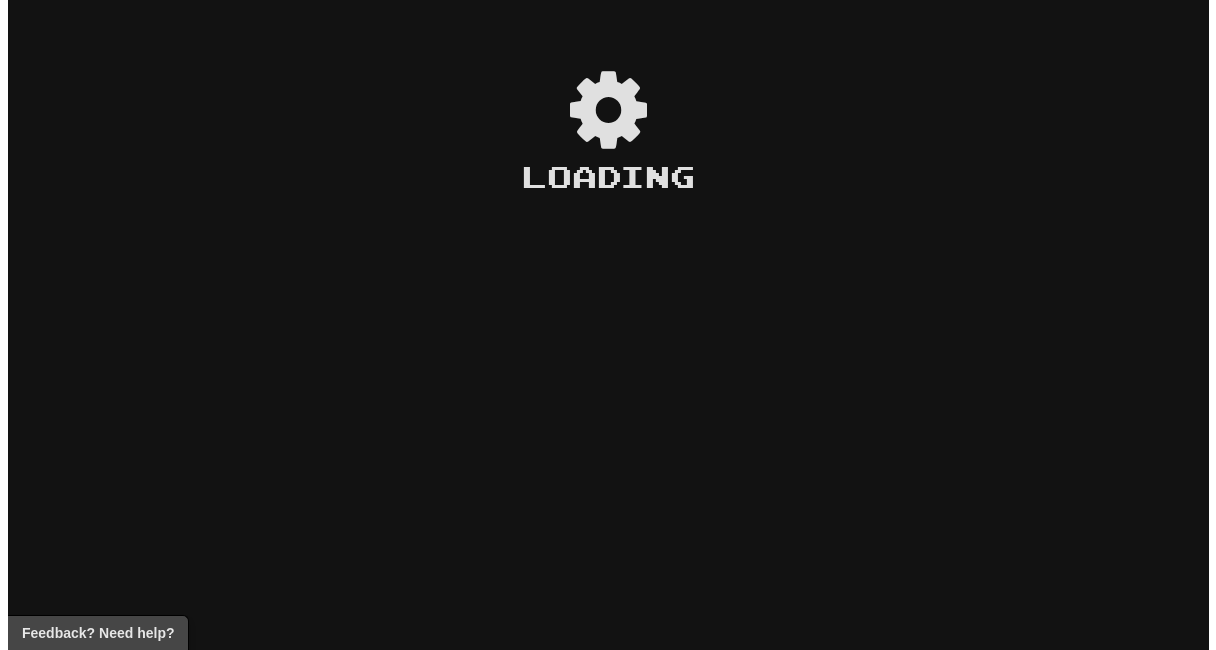 scroll, scrollTop: 0, scrollLeft: 0, axis: both 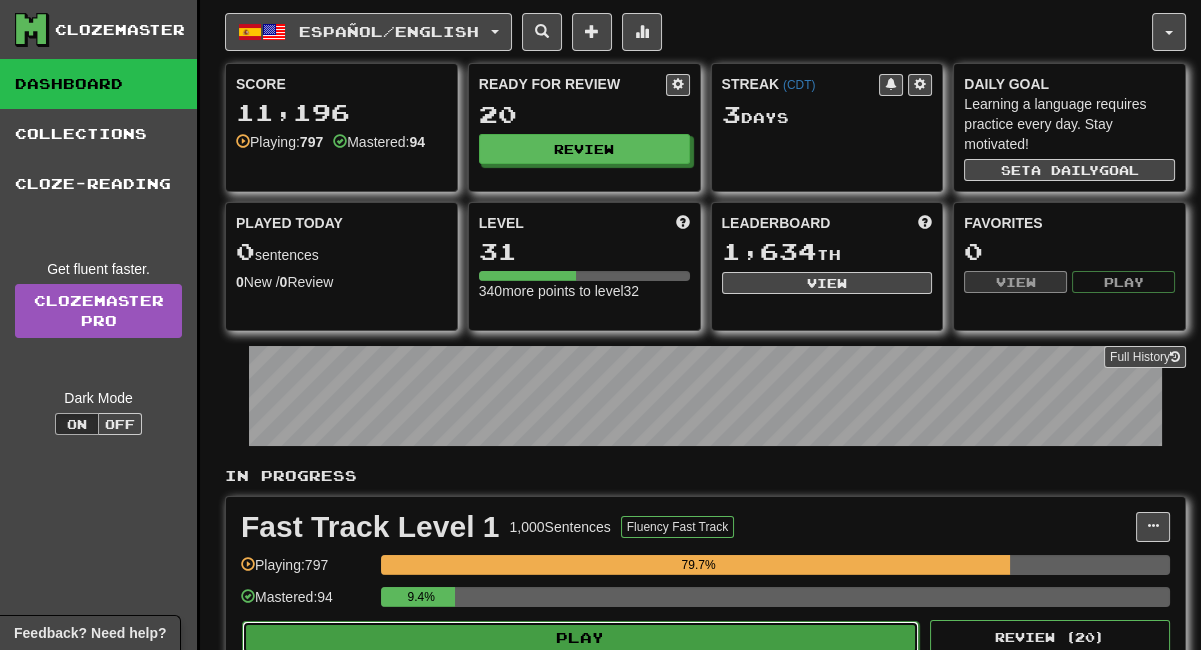 click on "Play" at bounding box center [580, 638] 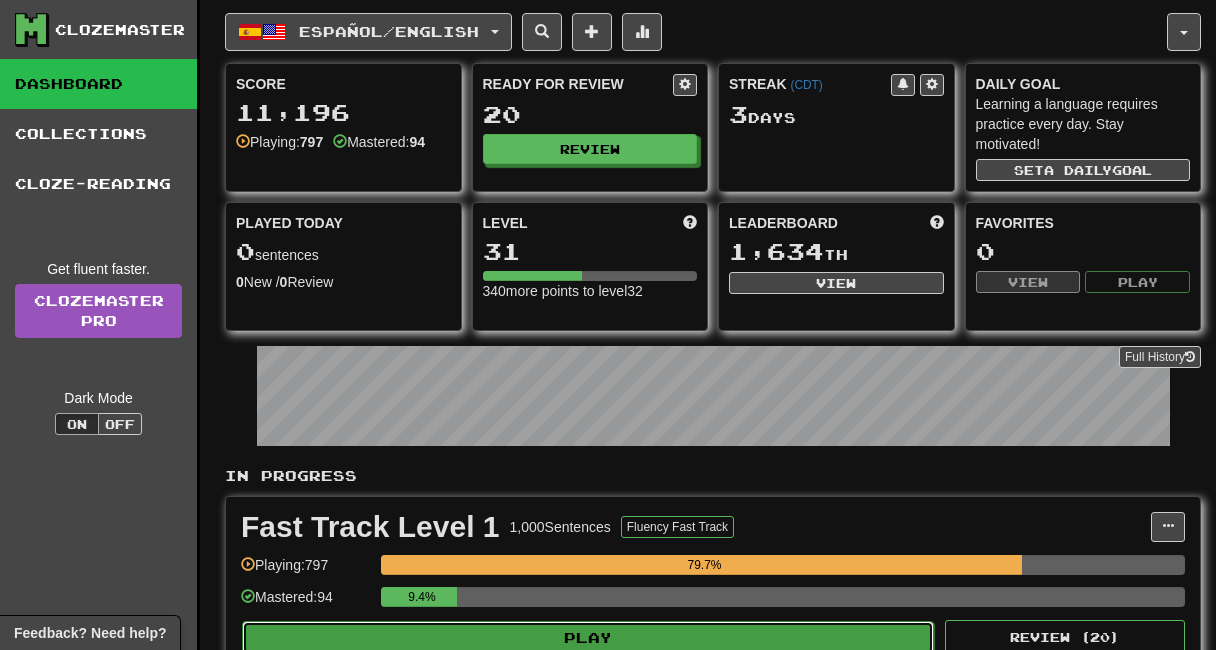 select on "**" 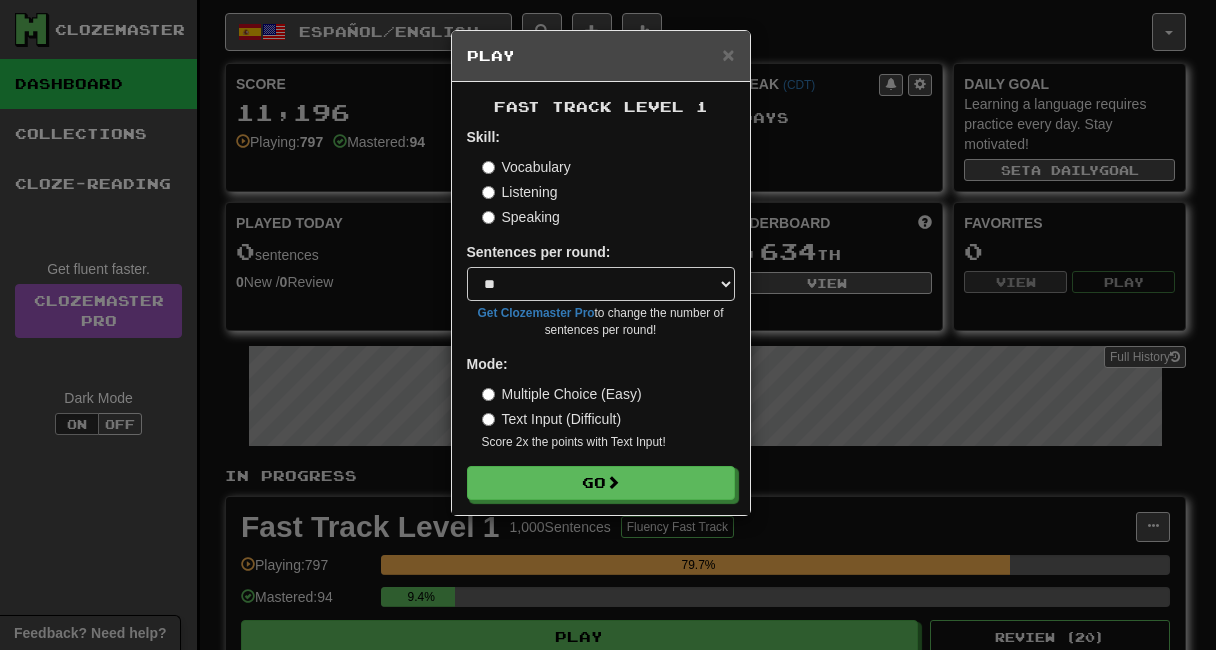 click on "Listening" at bounding box center [520, 192] 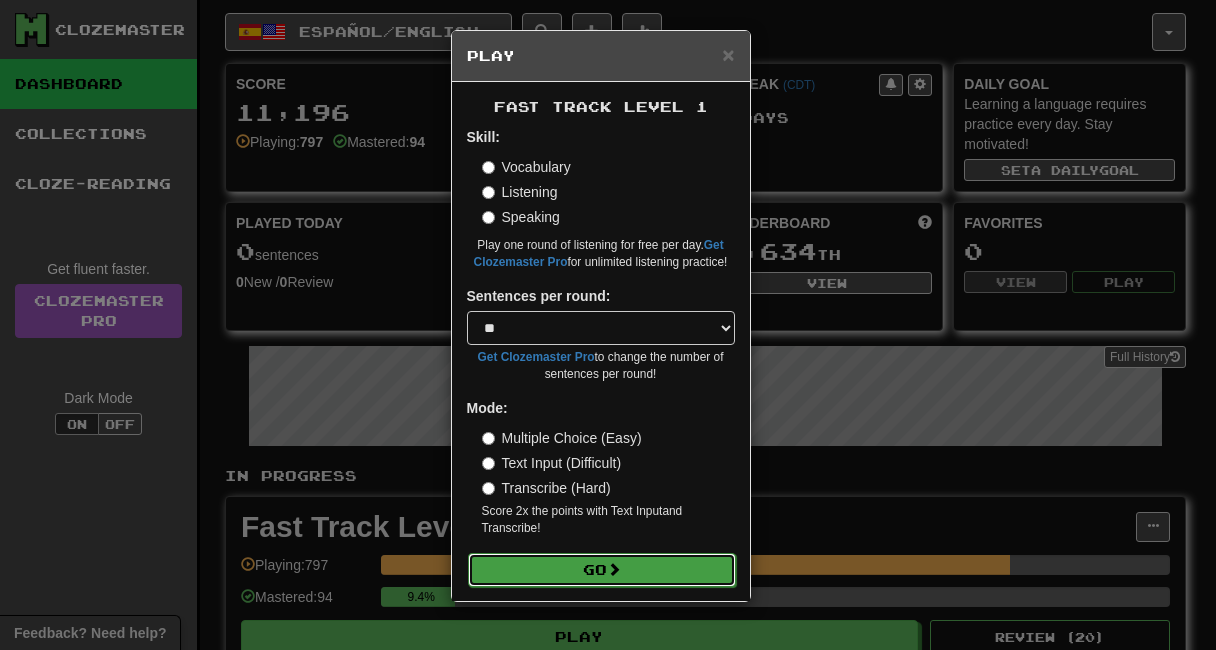 click on "Go" at bounding box center (602, 570) 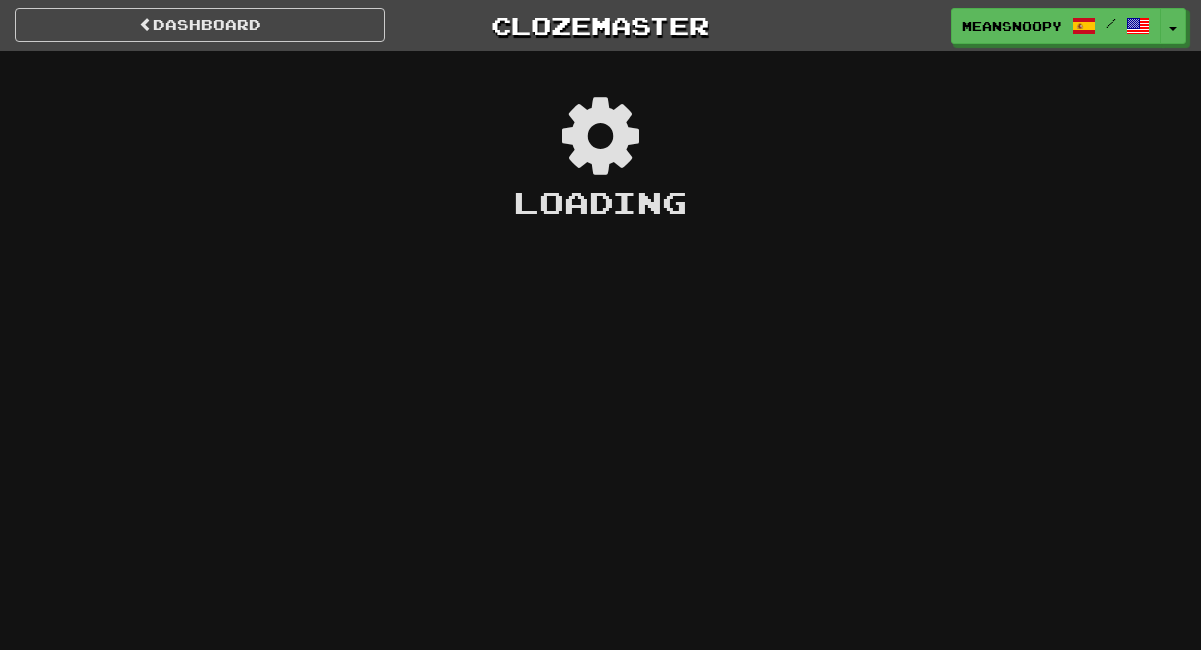 scroll, scrollTop: 0, scrollLeft: 0, axis: both 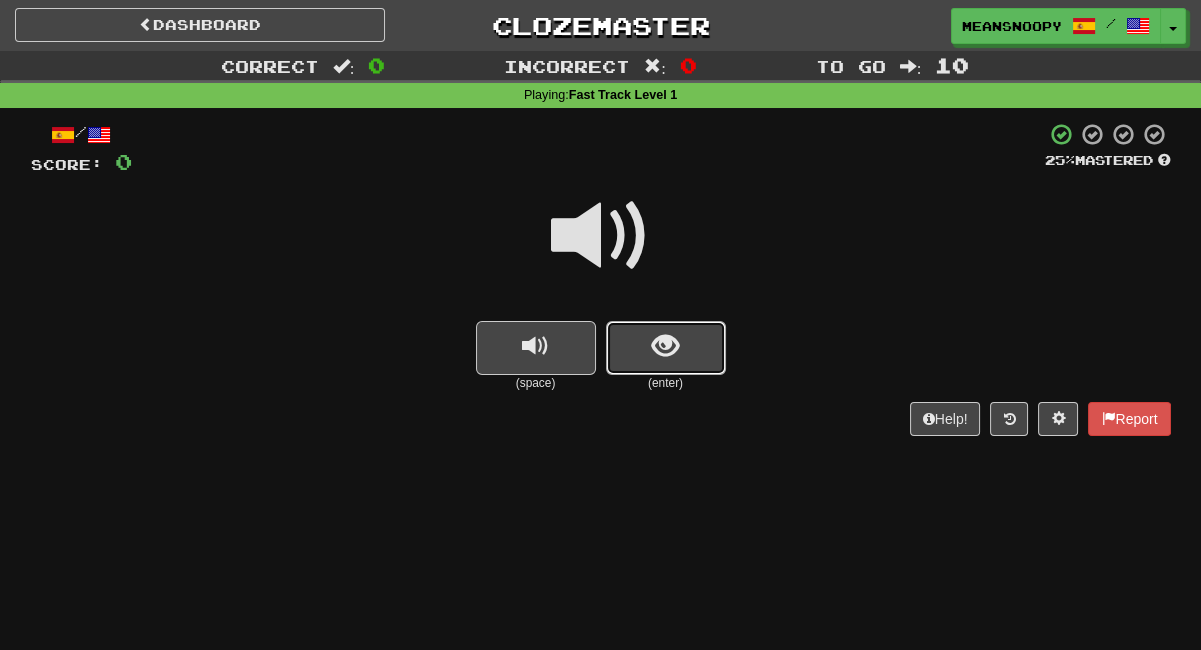 click at bounding box center (666, 348) 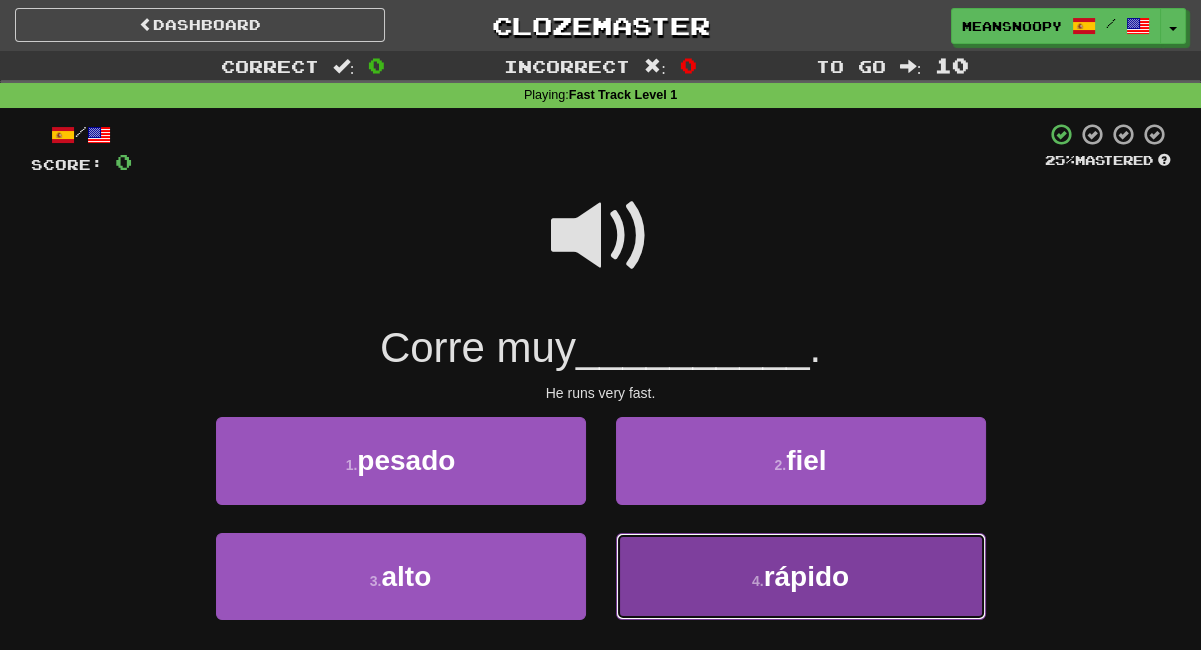 click on "4 .  rápido" at bounding box center (801, 576) 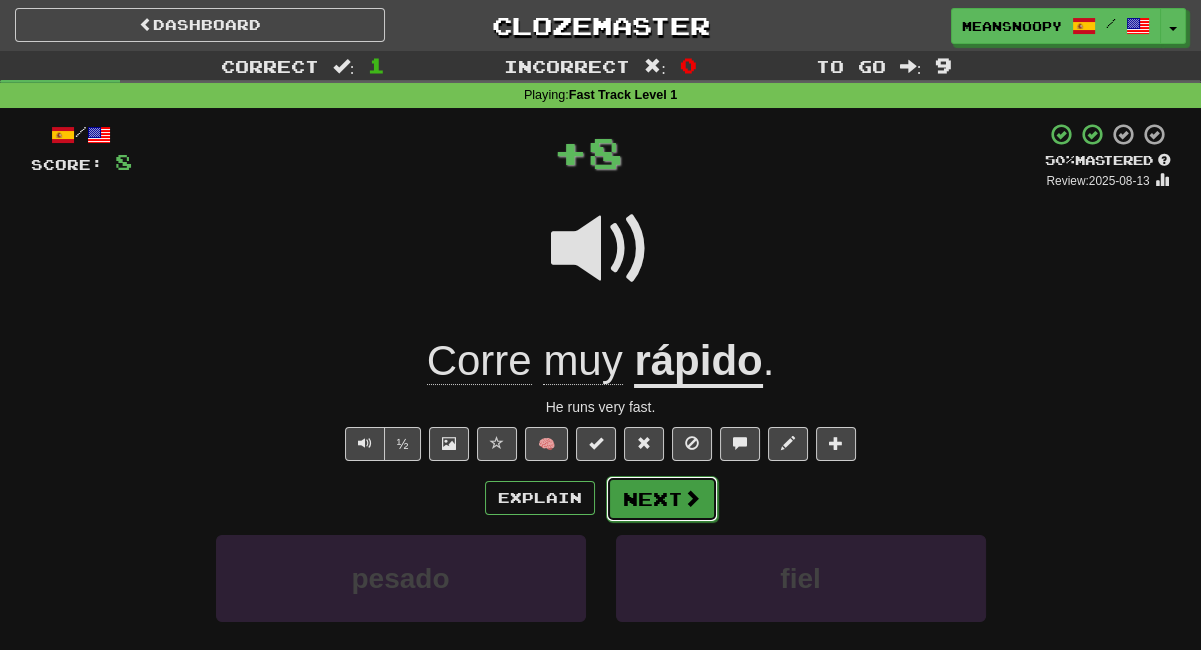 click at bounding box center (692, 498) 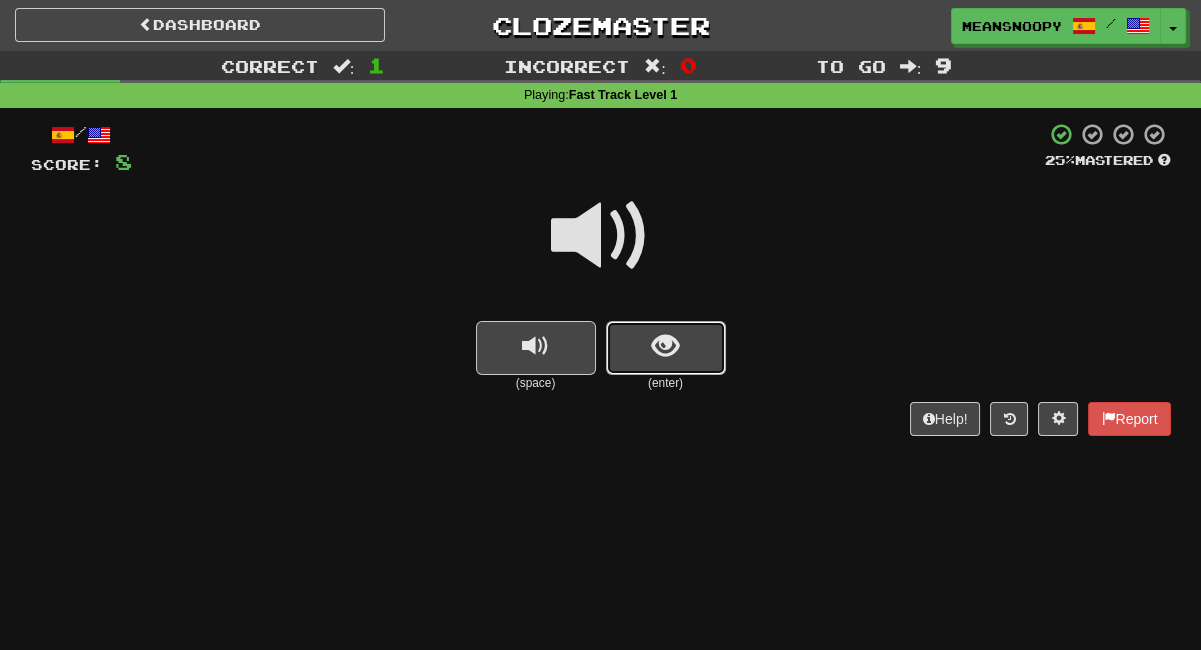 click at bounding box center (666, 348) 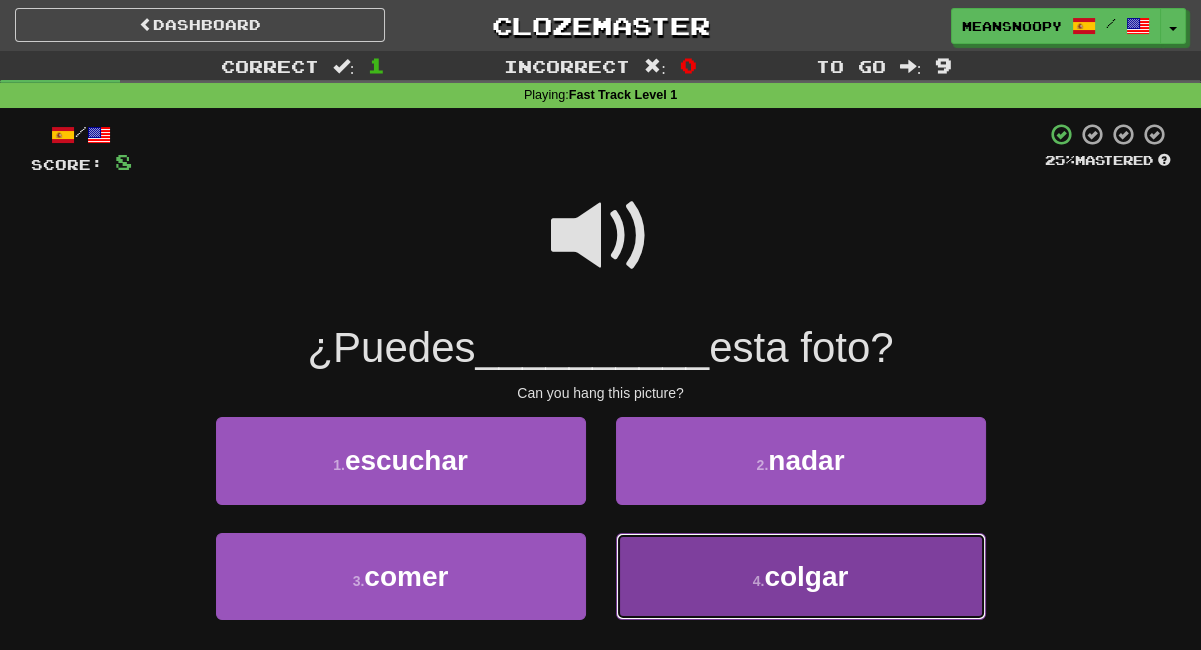 click on "4 .  colgar" at bounding box center [801, 576] 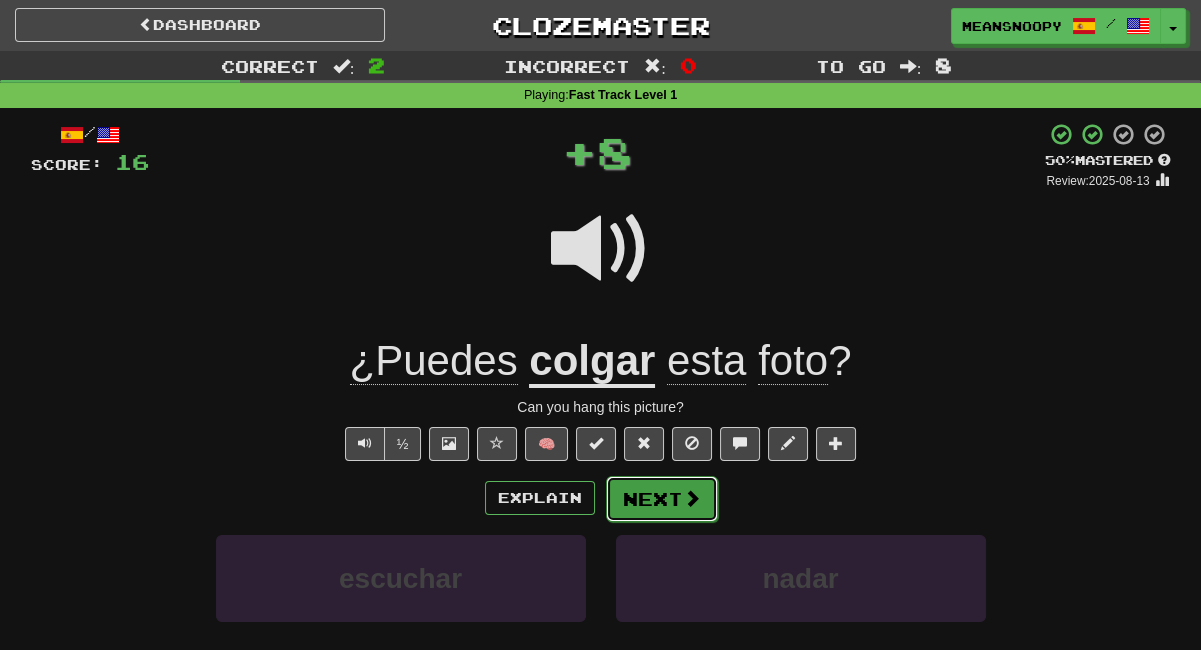 click on "Next" at bounding box center [662, 499] 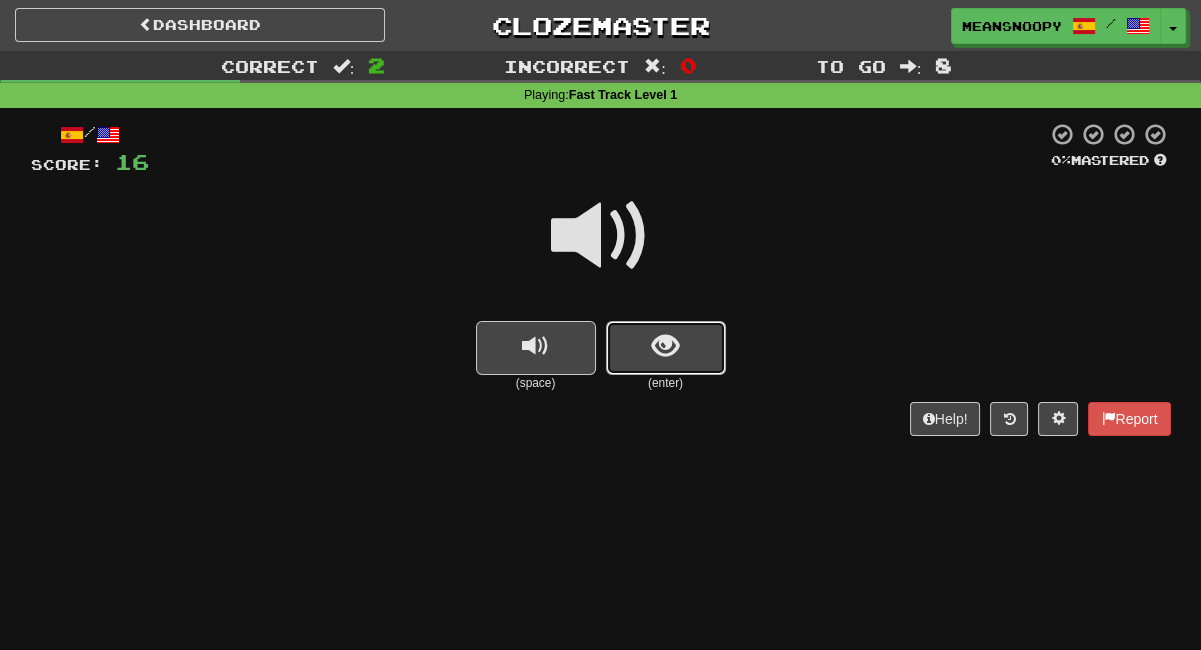 click at bounding box center (666, 348) 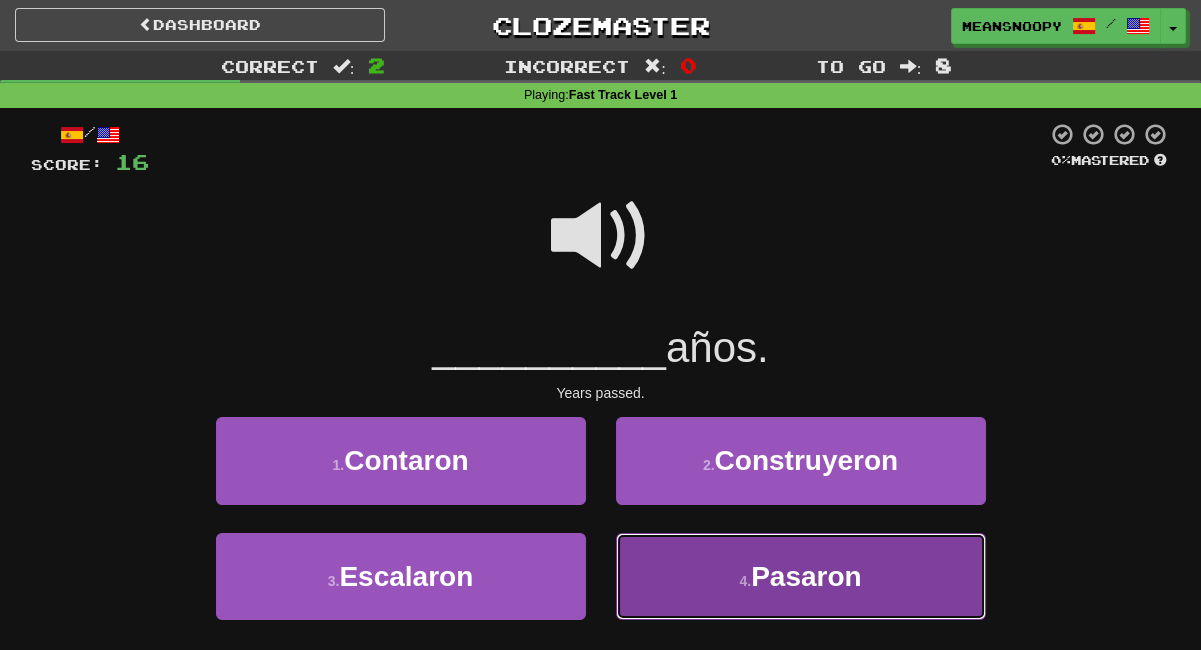 click on "4 .  Pasaron" at bounding box center [801, 576] 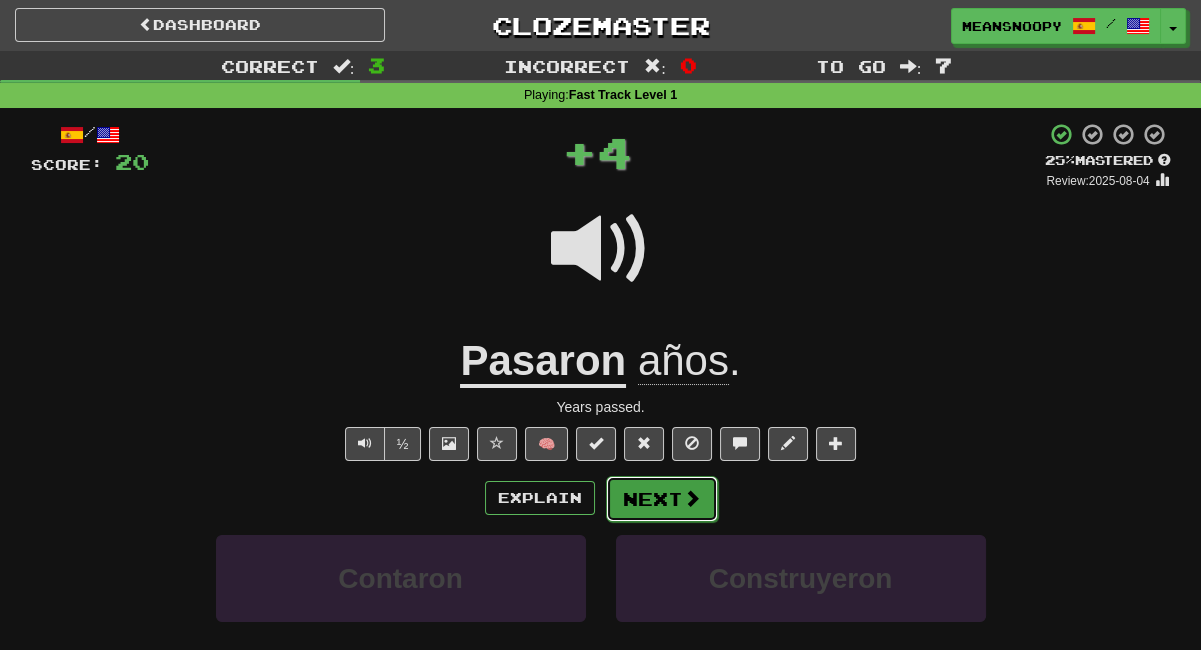 click on "Next" at bounding box center [662, 499] 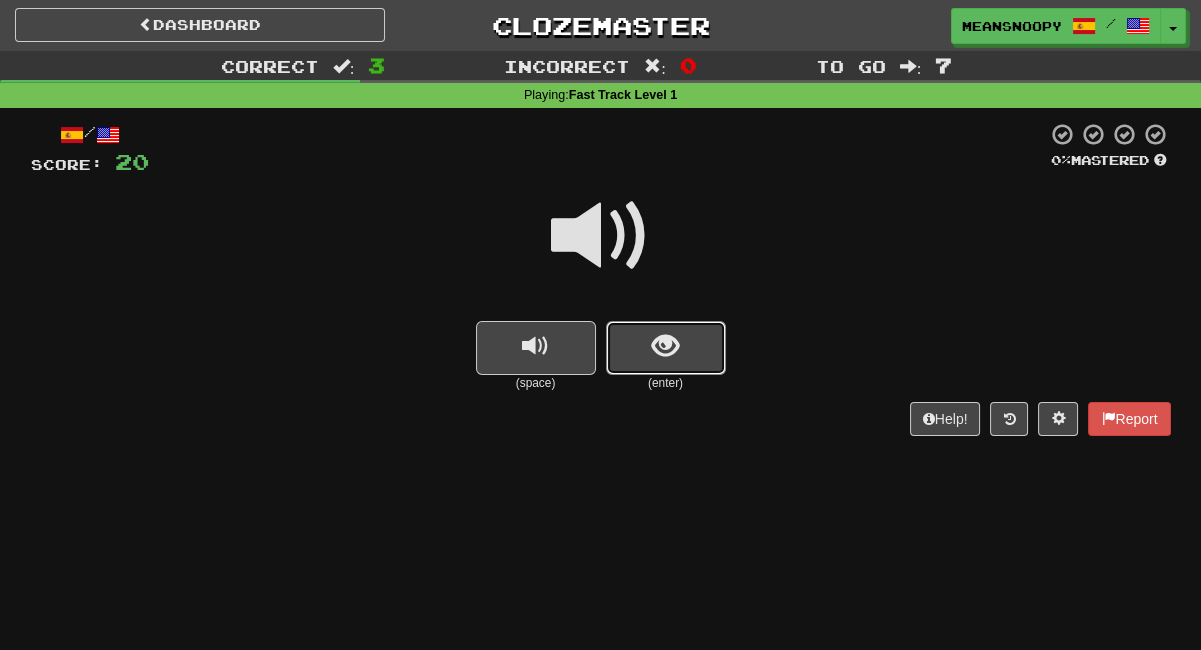 click at bounding box center (666, 348) 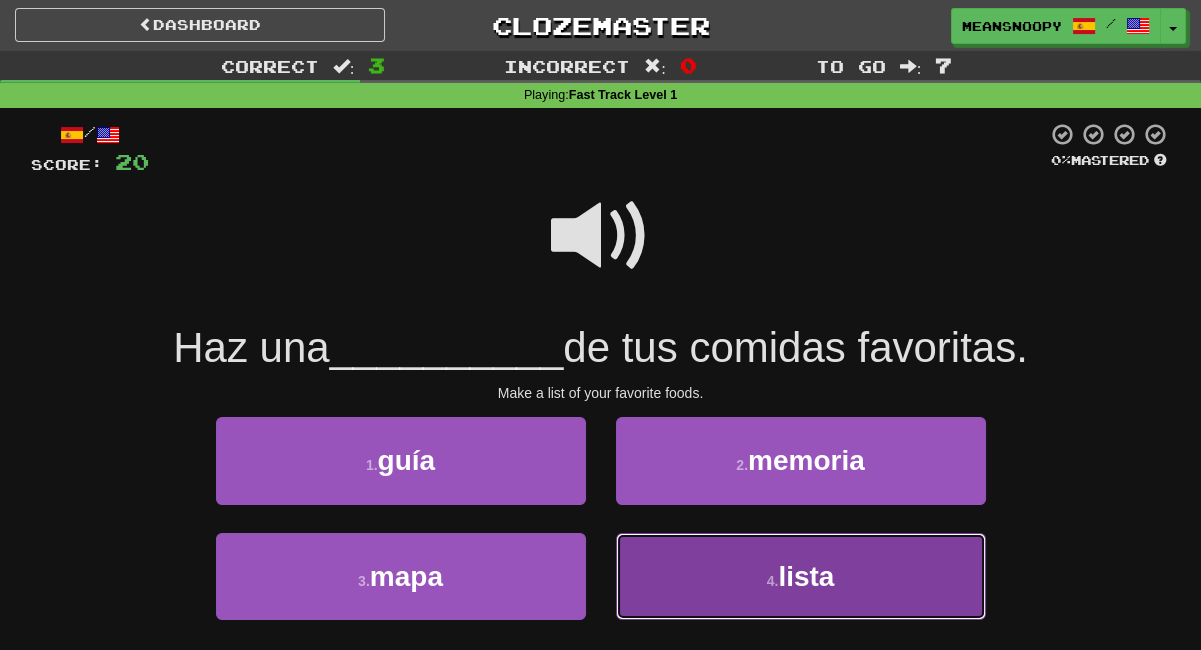 click on "4 .  lista" at bounding box center [801, 576] 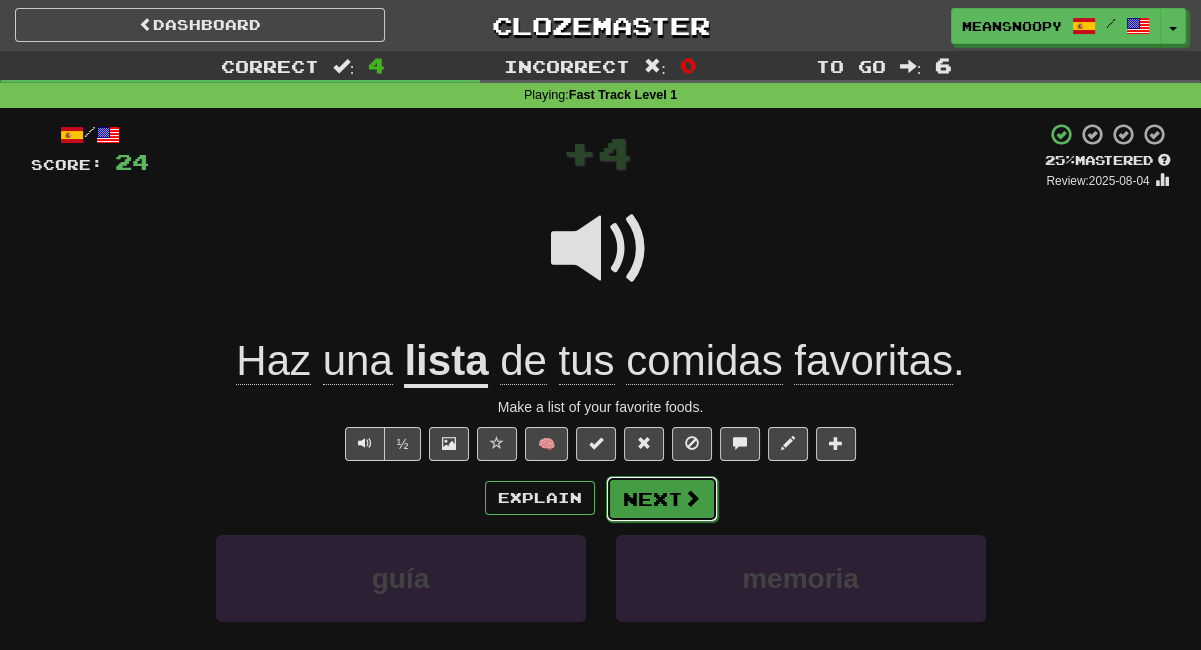 click on "Next" at bounding box center [662, 499] 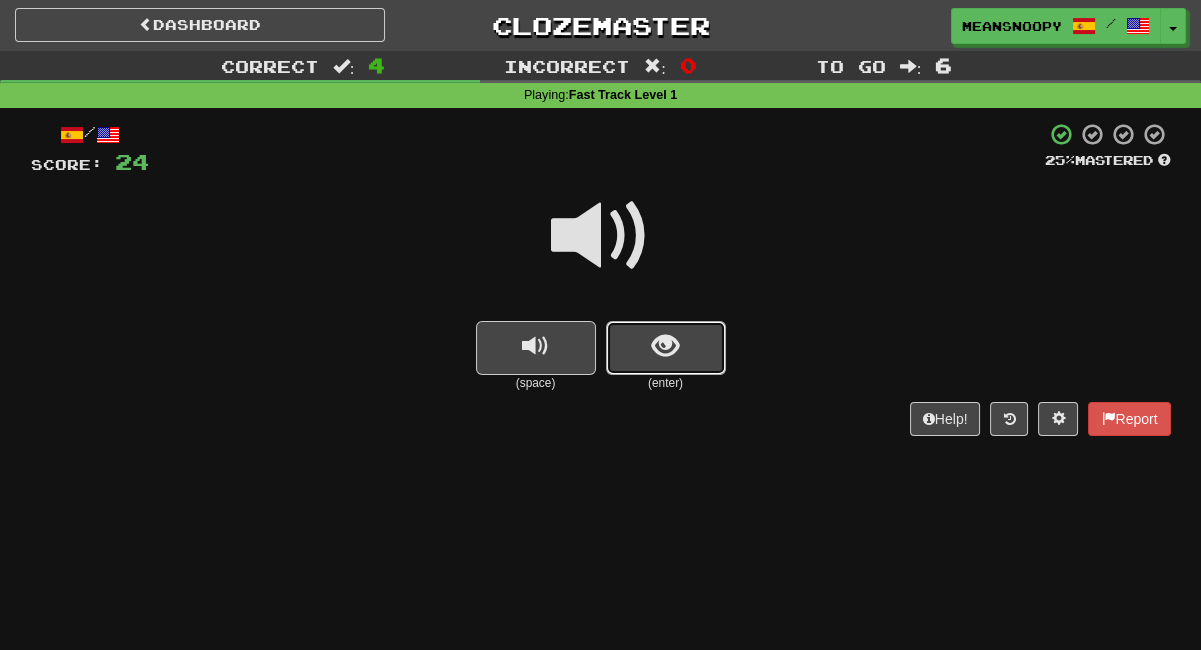 click at bounding box center [666, 348] 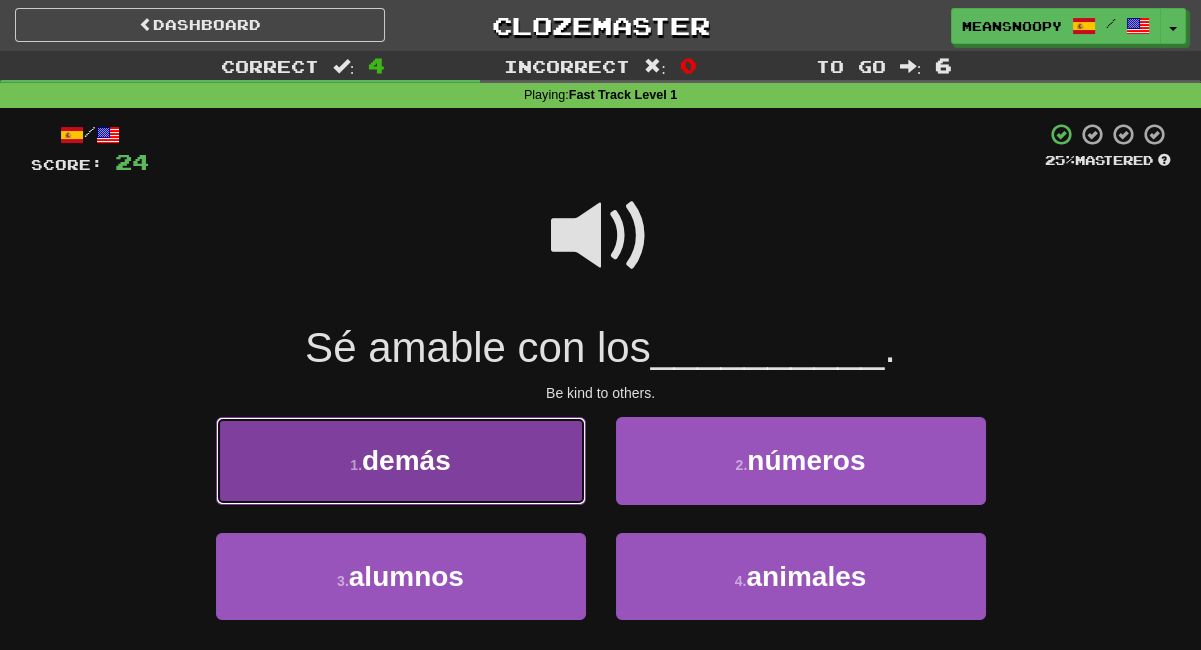 click on "1 .  demás" at bounding box center (401, 460) 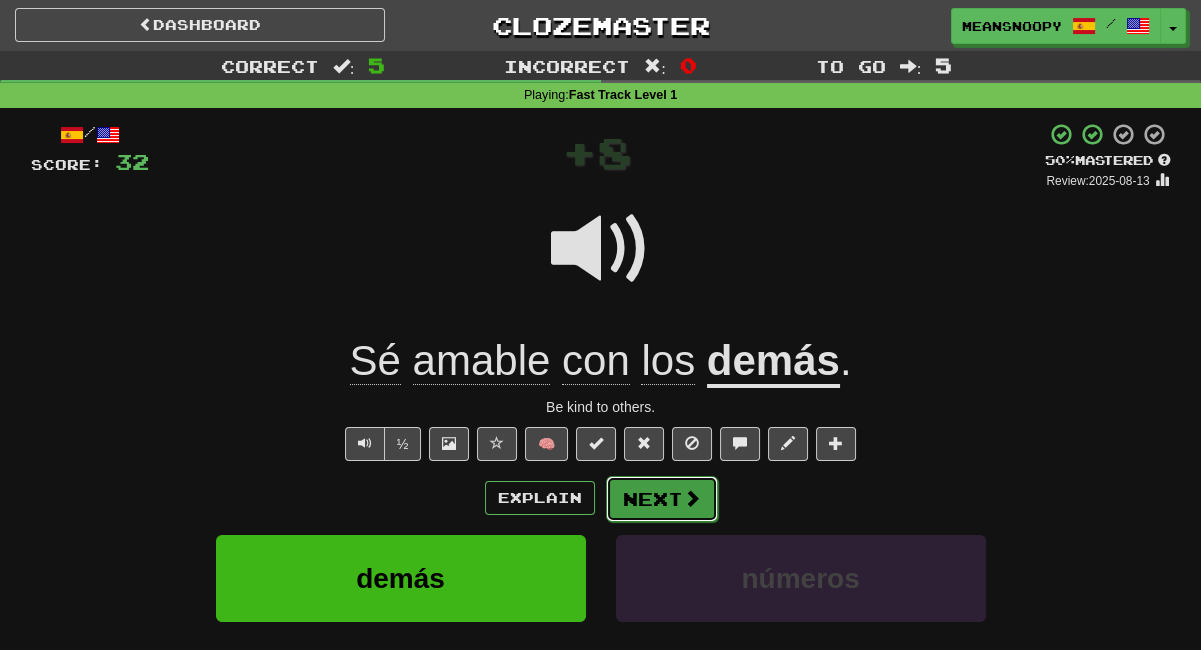 click on "Next" at bounding box center (662, 499) 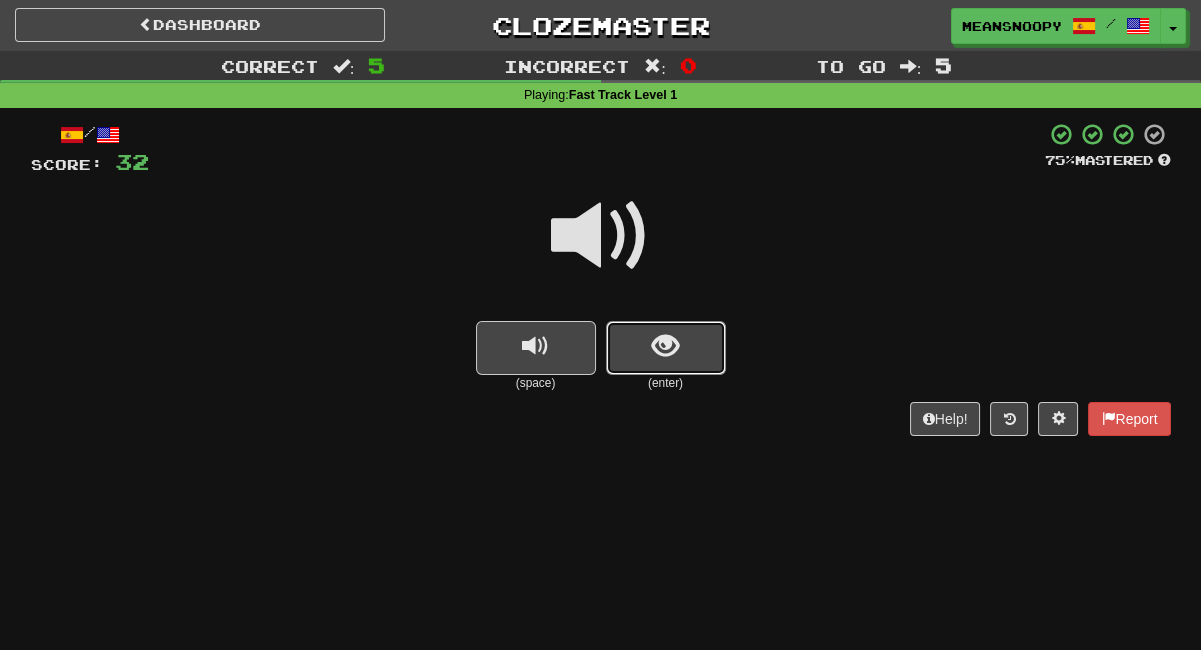 click at bounding box center [666, 348] 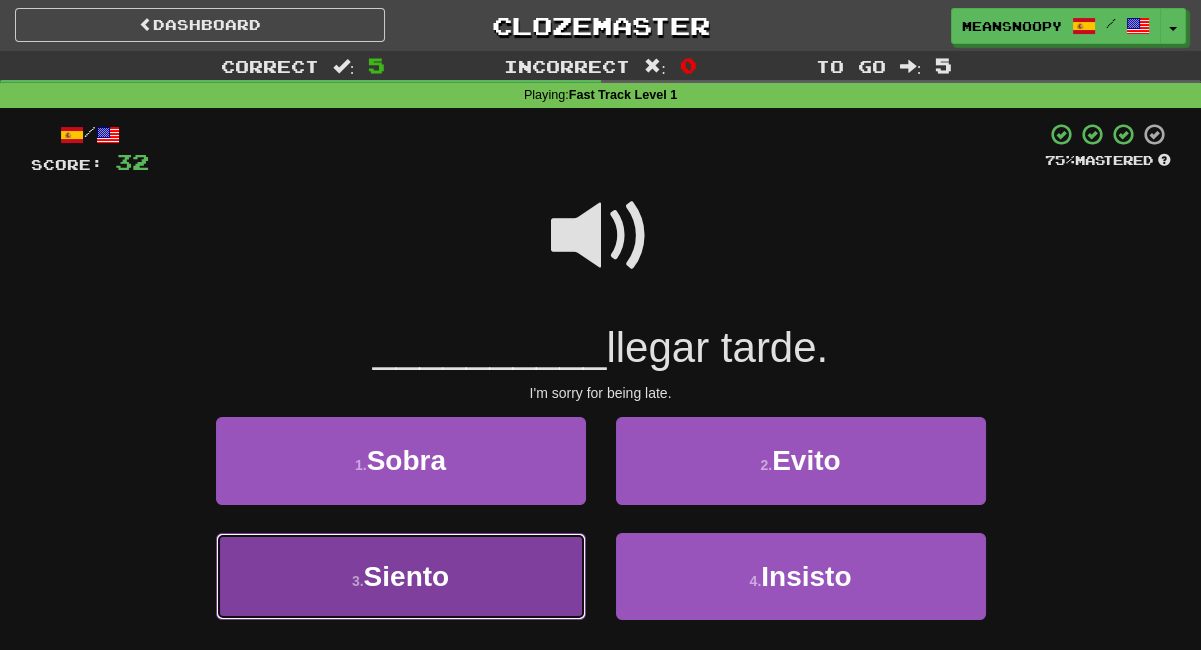 click on "3 .  Siento" at bounding box center [401, 576] 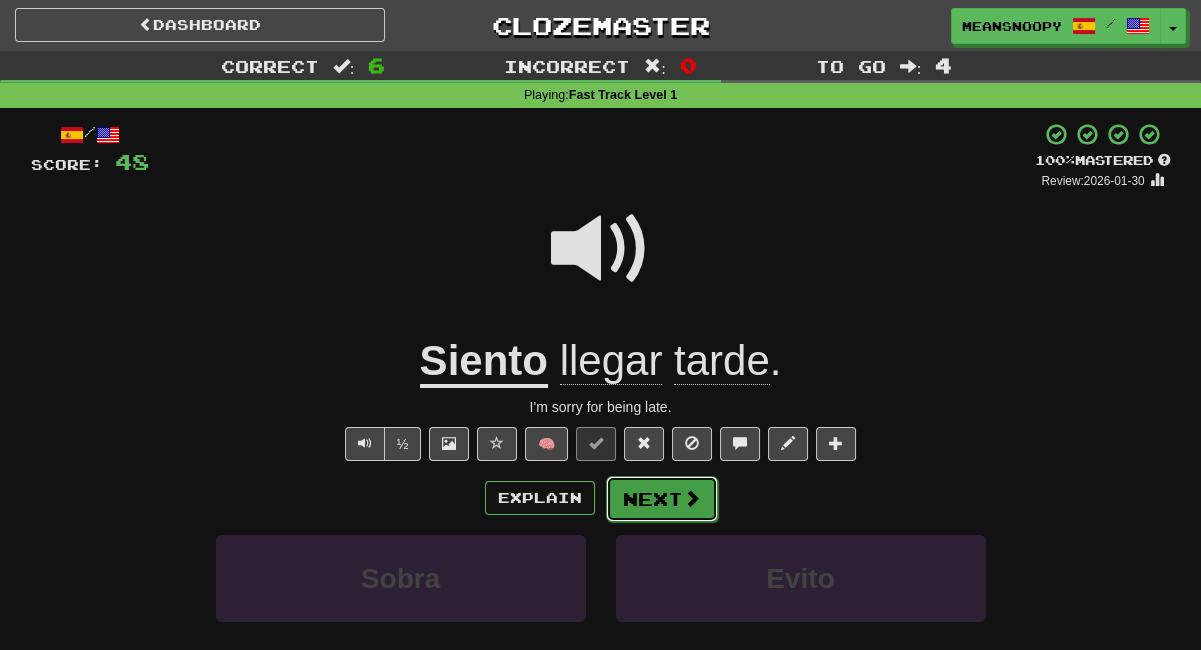 click on "Next" at bounding box center (662, 499) 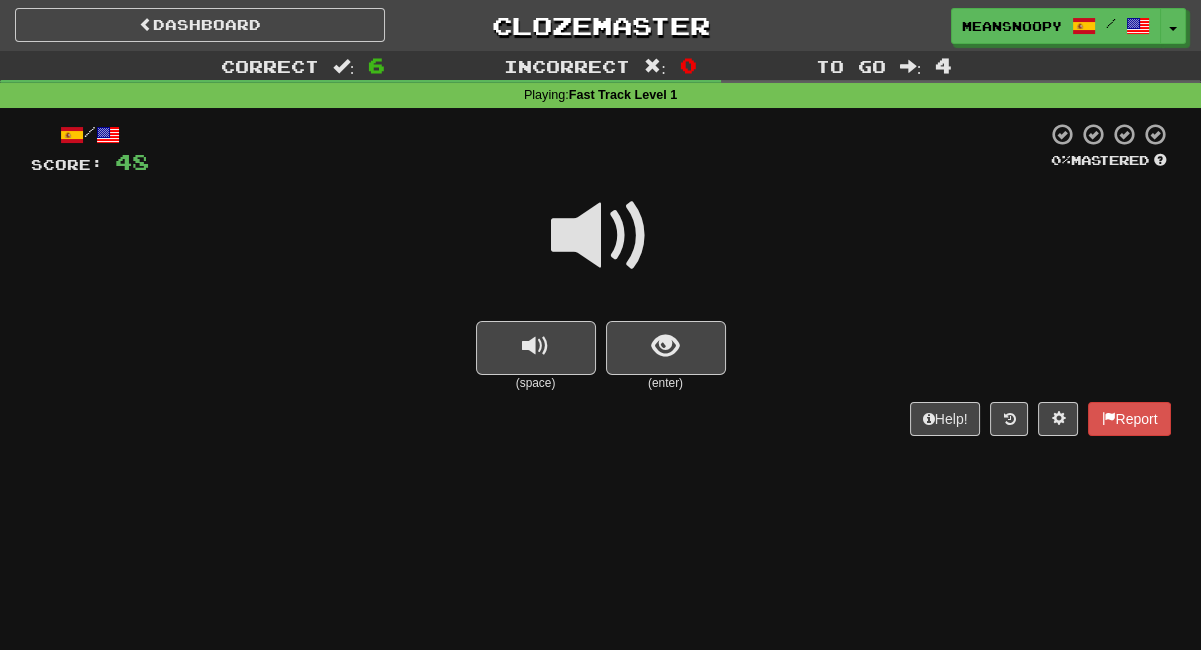 click on "(enter)" at bounding box center [666, 383] 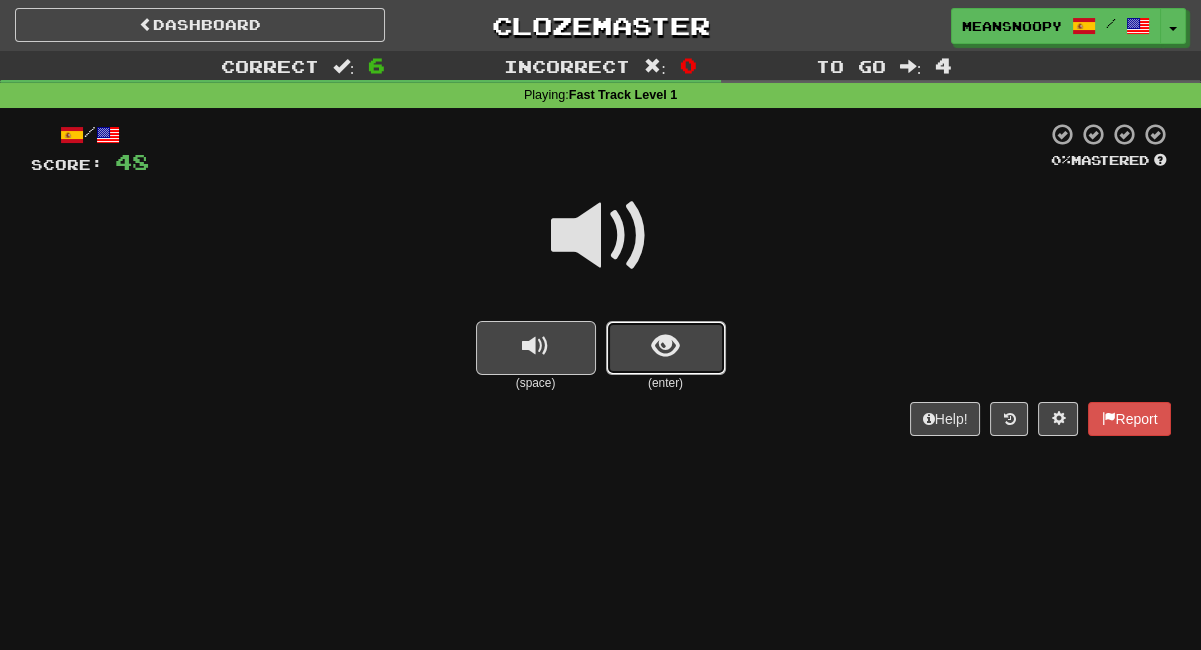 click at bounding box center [665, 346] 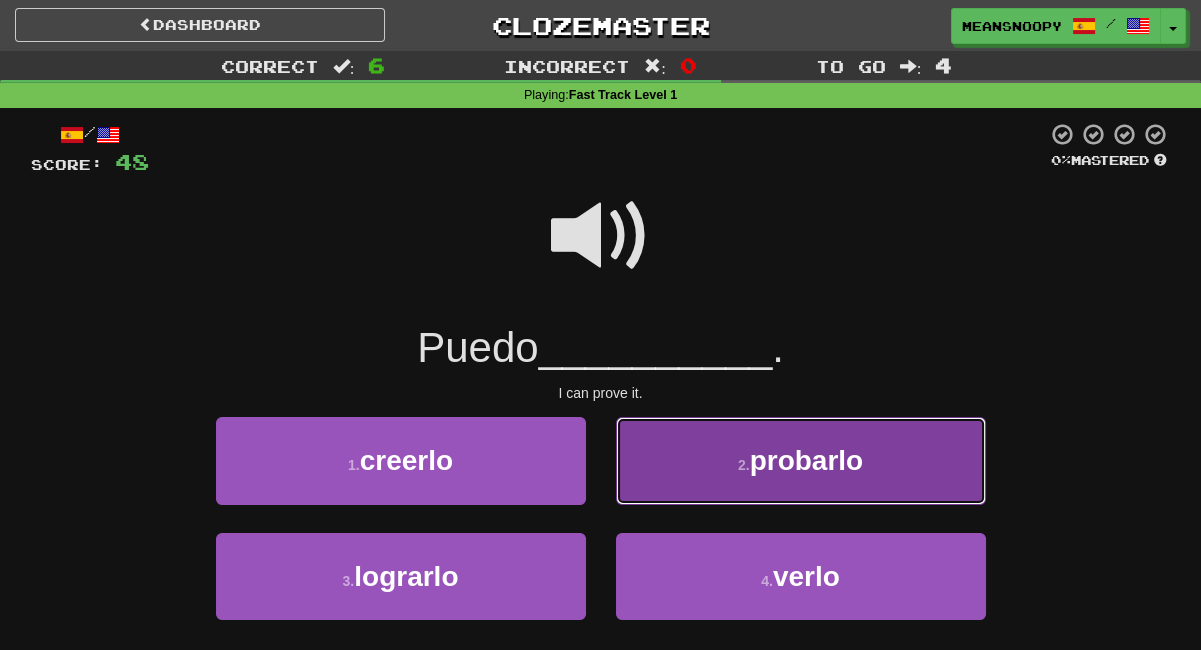 click on "2 .  probarlo" at bounding box center (801, 460) 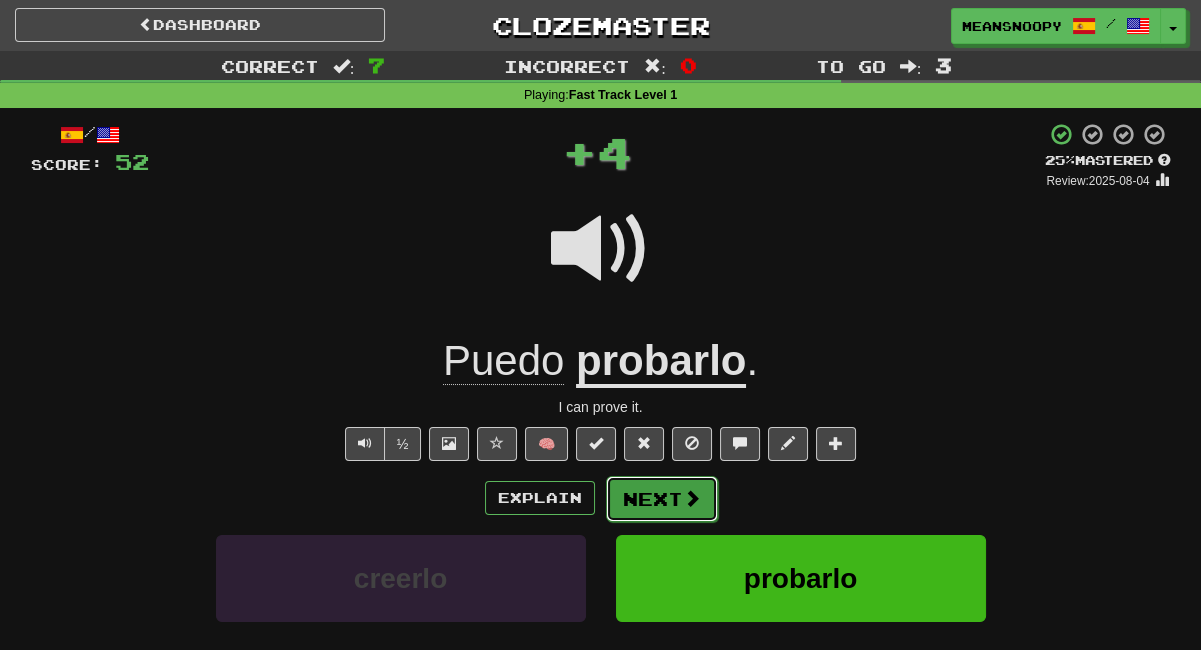 click on "Next" at bounding box center [662, 499] 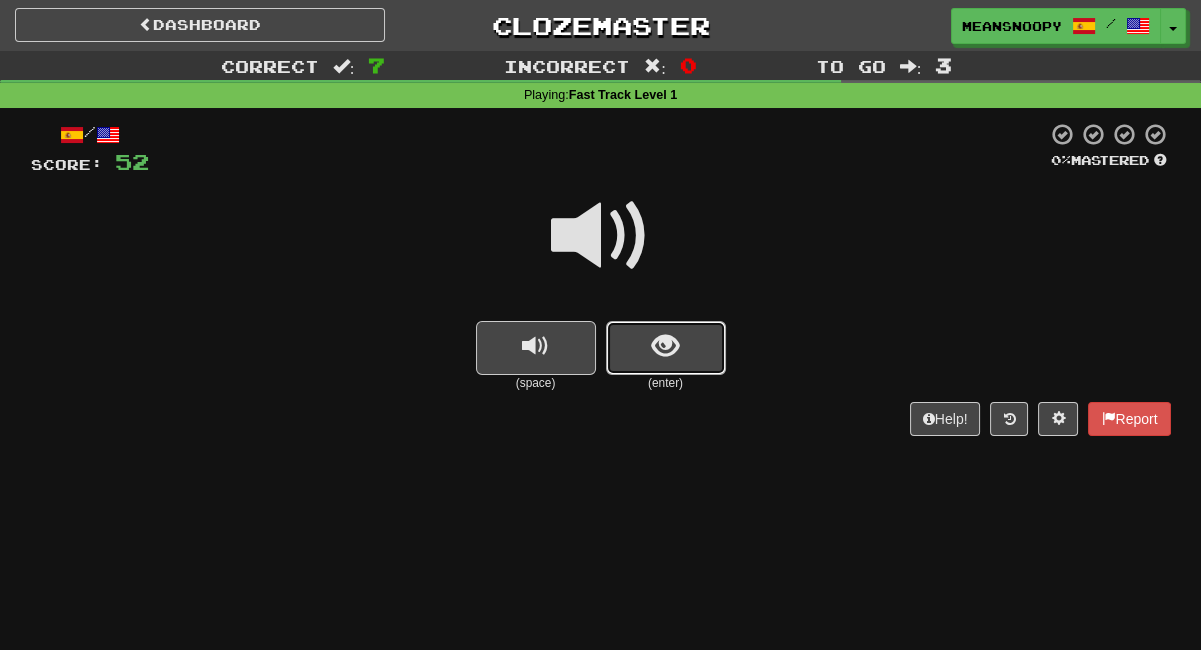 click at bounding box center (666, 348) 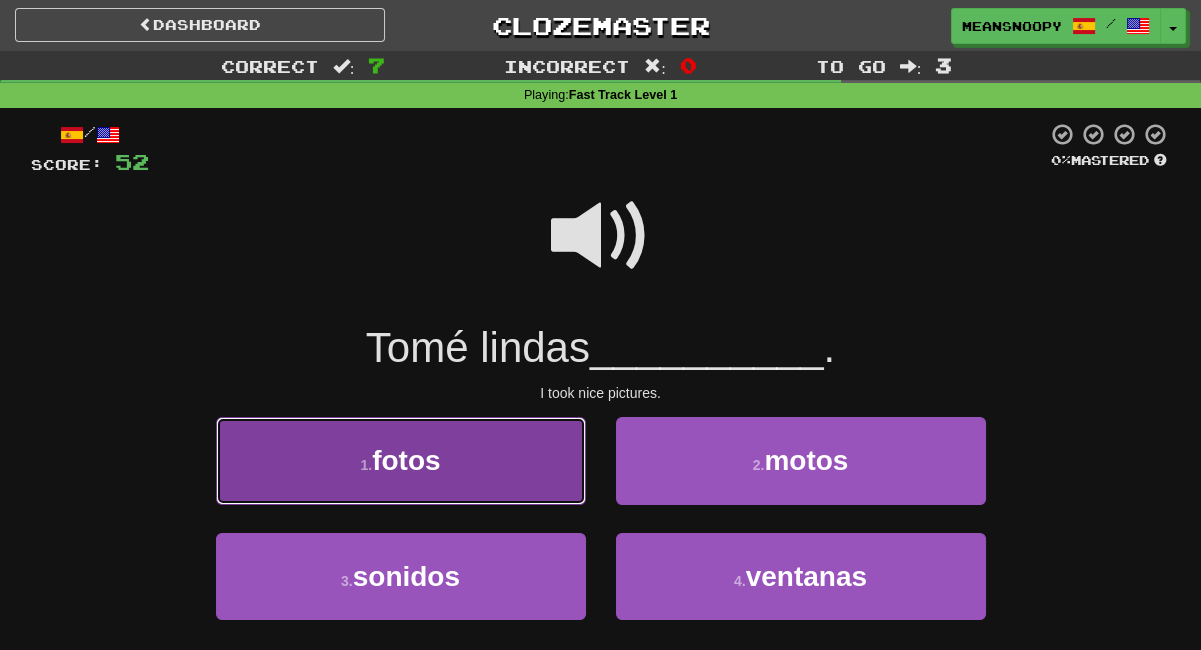 click on "1 .  fotos" at bounding box center (401, 460) 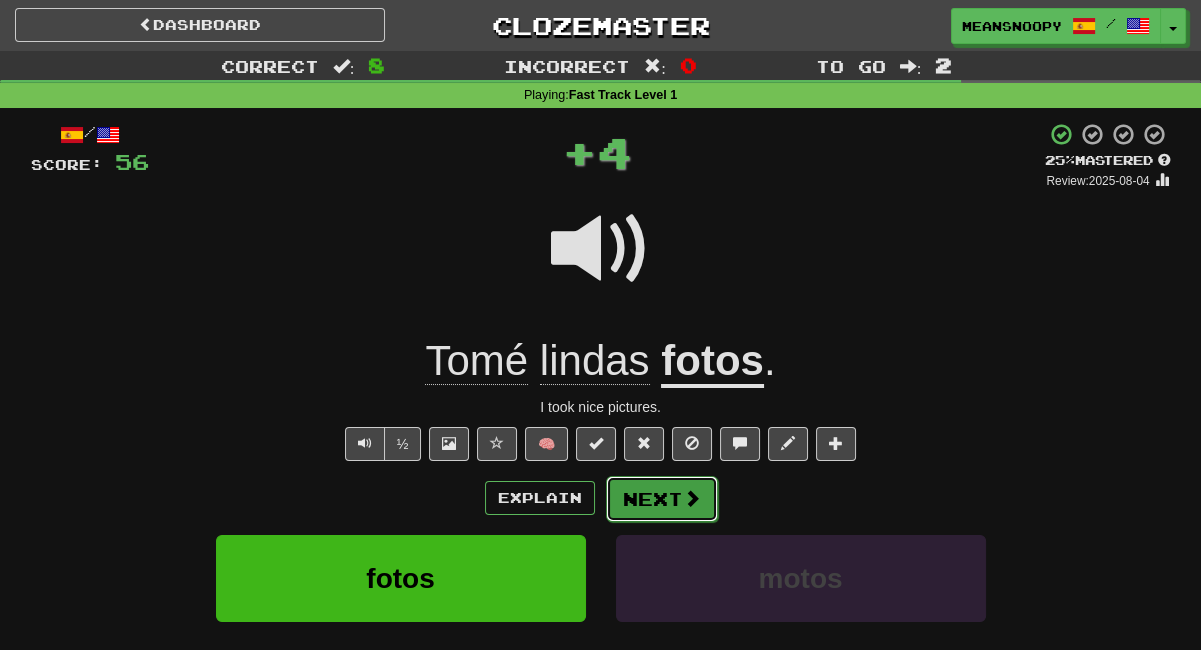 click on "Next" at bounding box center [662, 499] 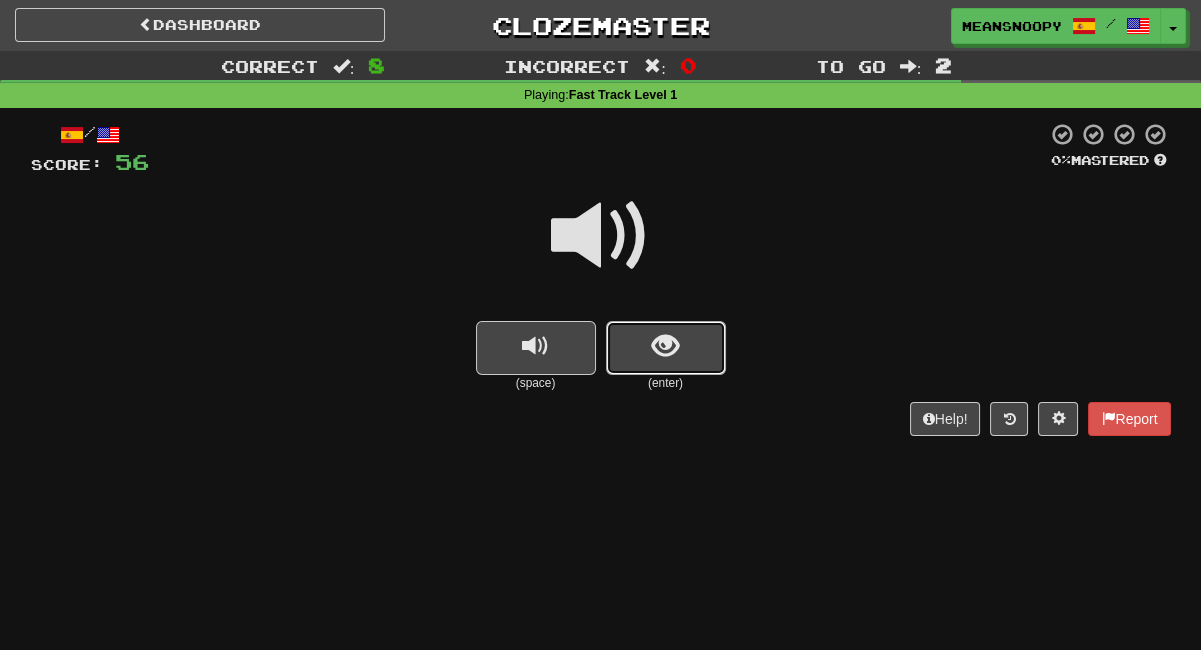 click at bounding box center [666, 348] 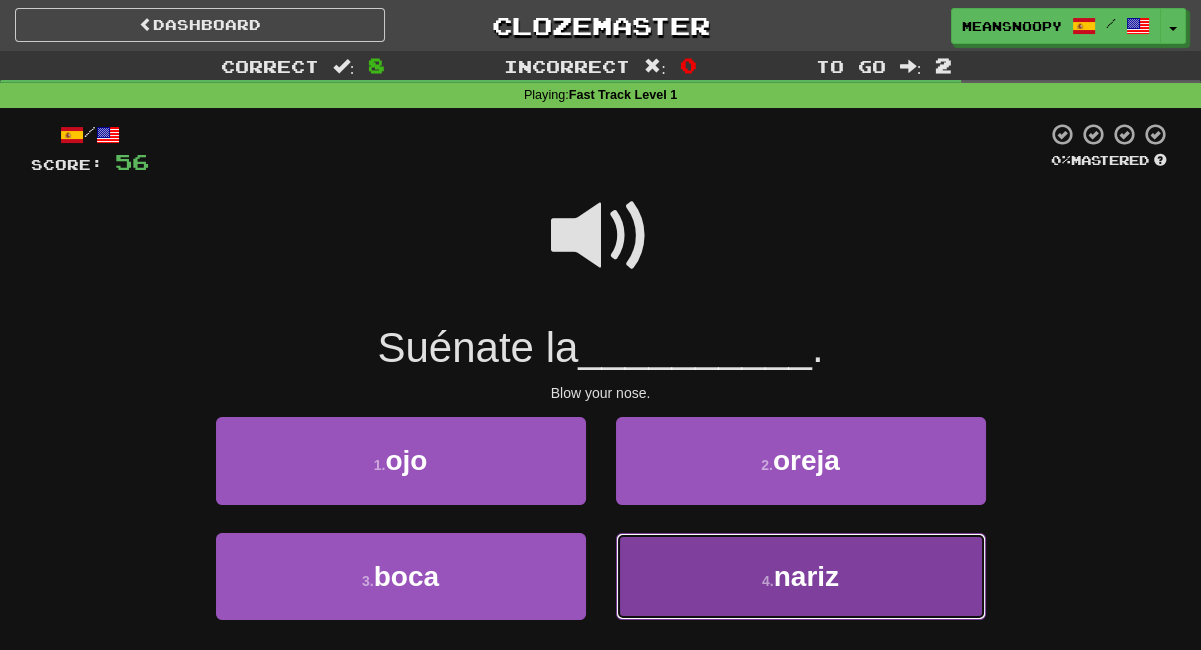 click on "4 .  nariz" at bounding box center [801, 576] 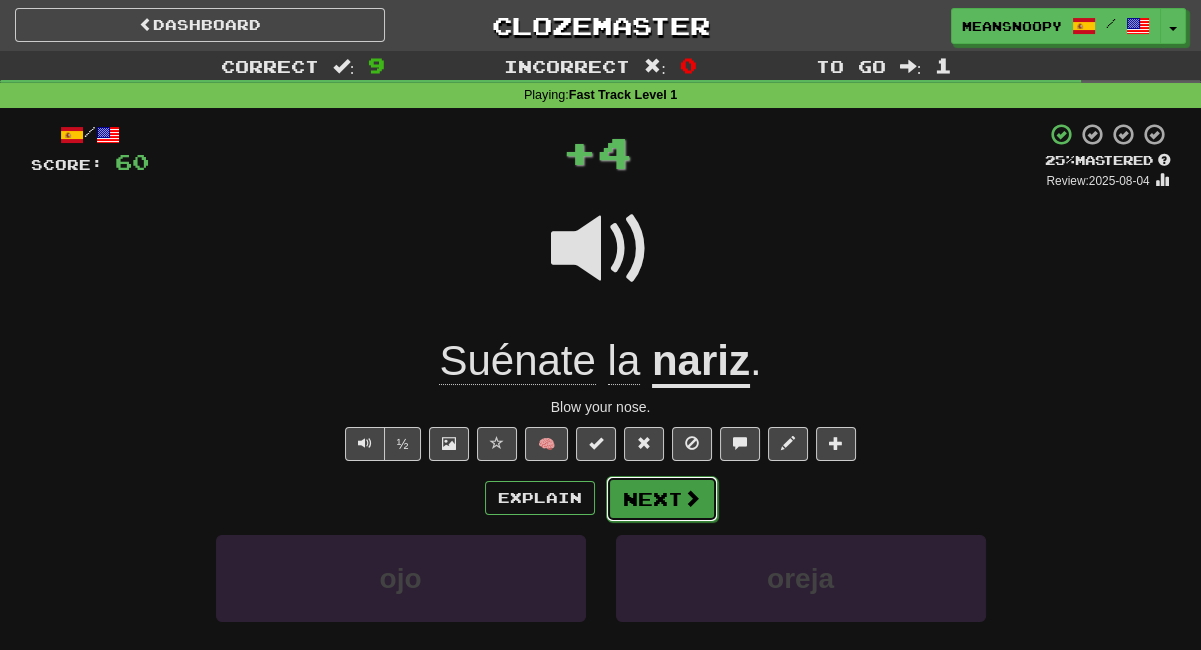 click on "Next" at bounding box center [662, 499] 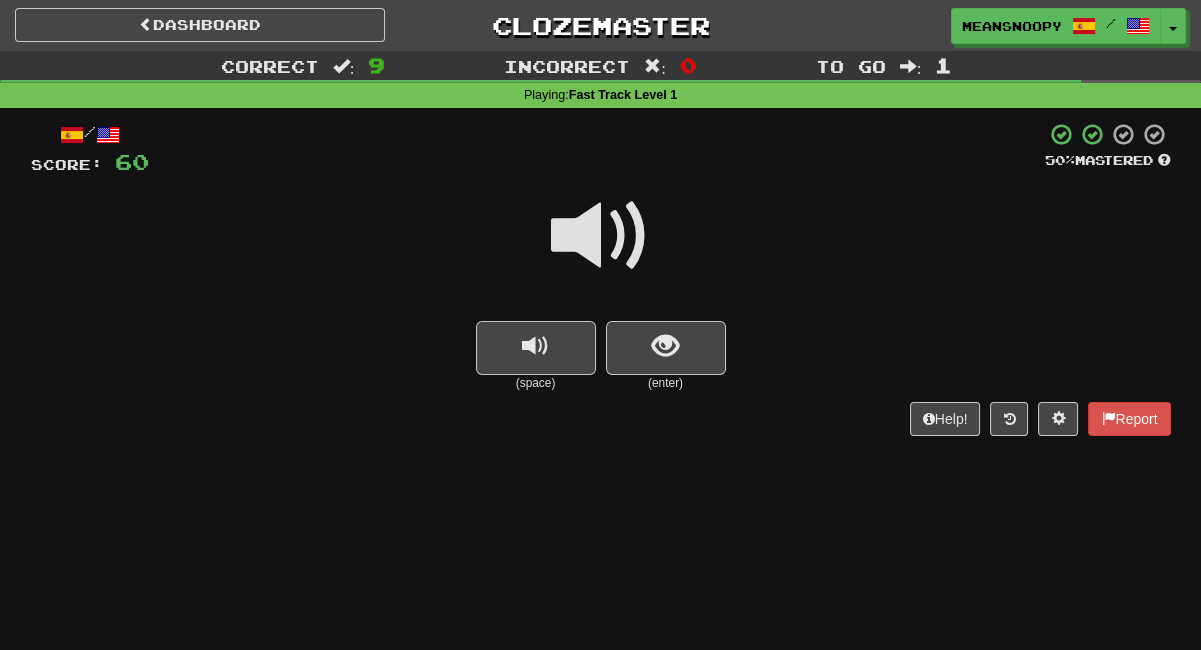 click at bounding box center (601, 236) 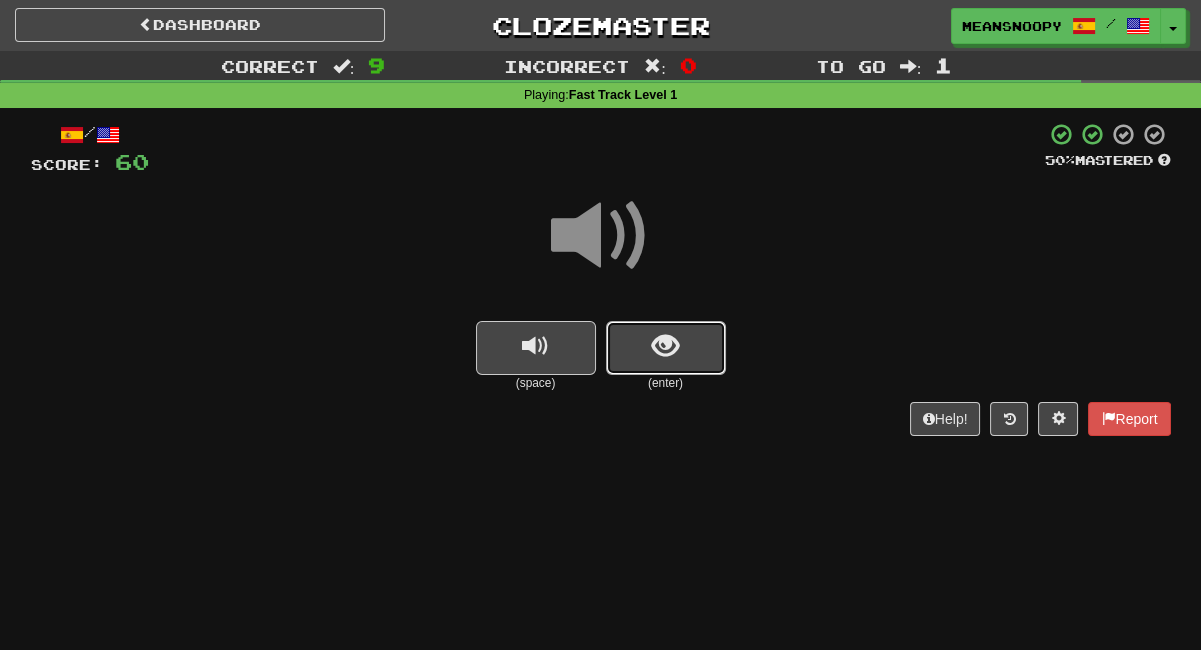 click at bounding box center (666, 348) 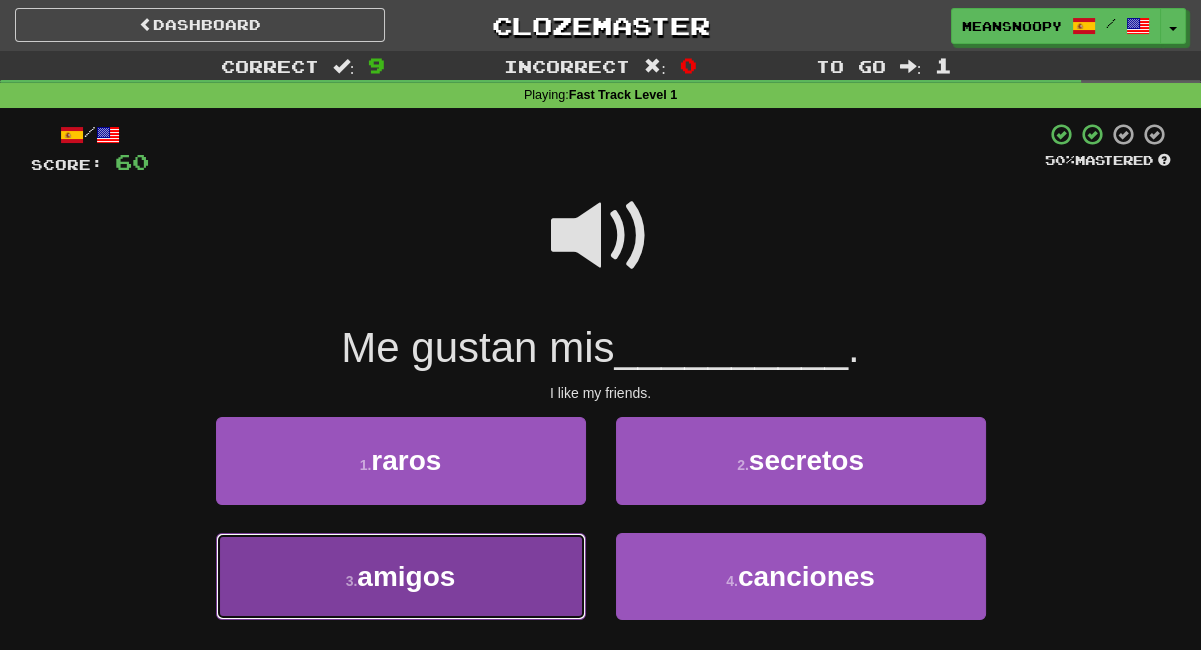 click on "3 .  amigos" at bounding box center [401, 576] 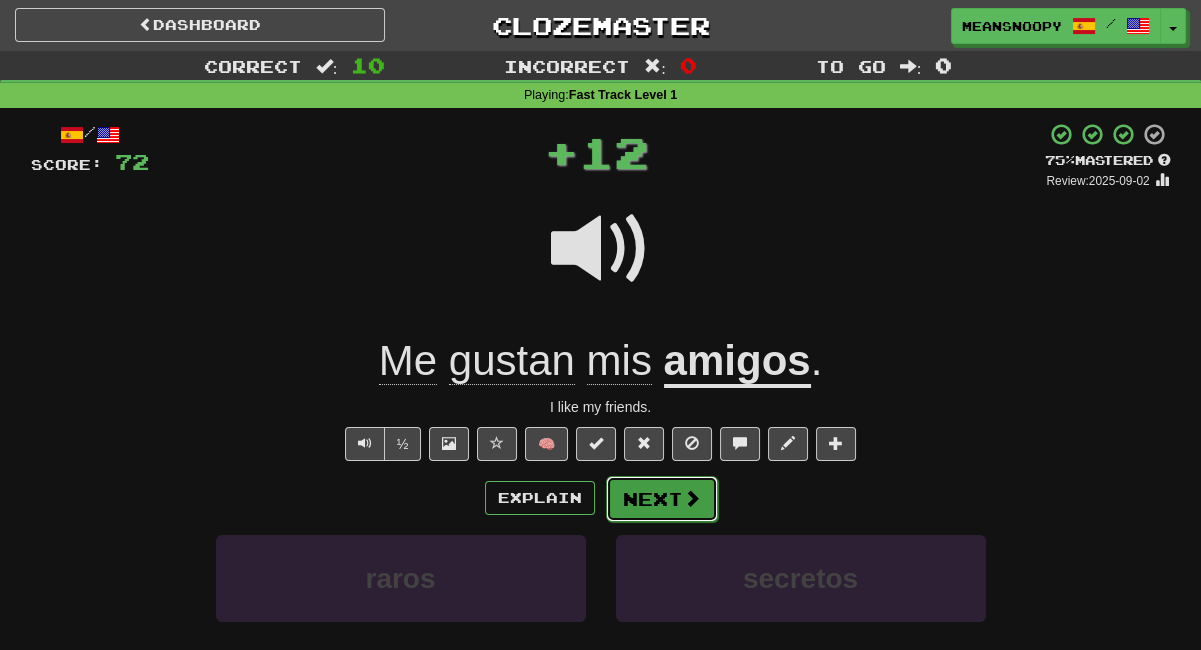 click on "Next" at bounding box center (662, 499) 